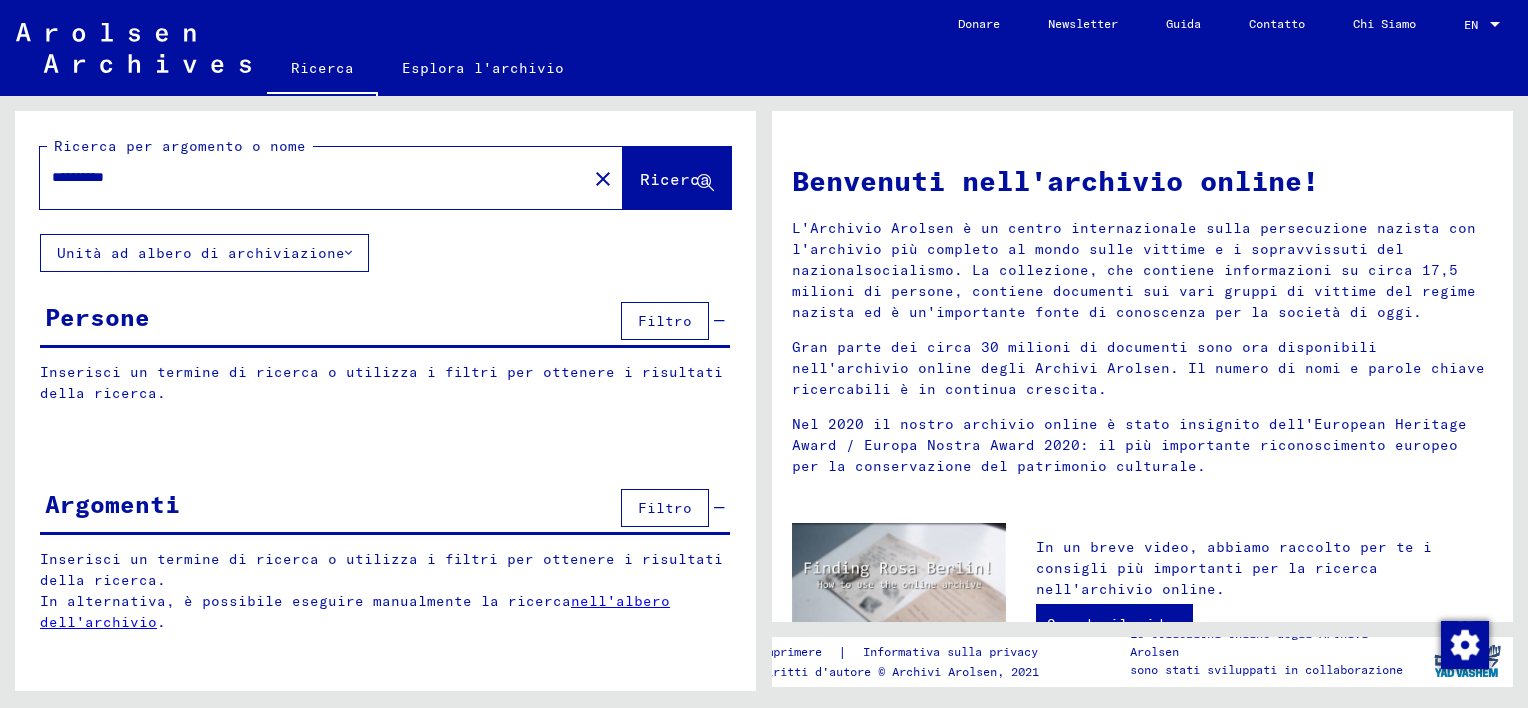 scroll, scrollTop: 0, scrollLeft: 0, axis: both 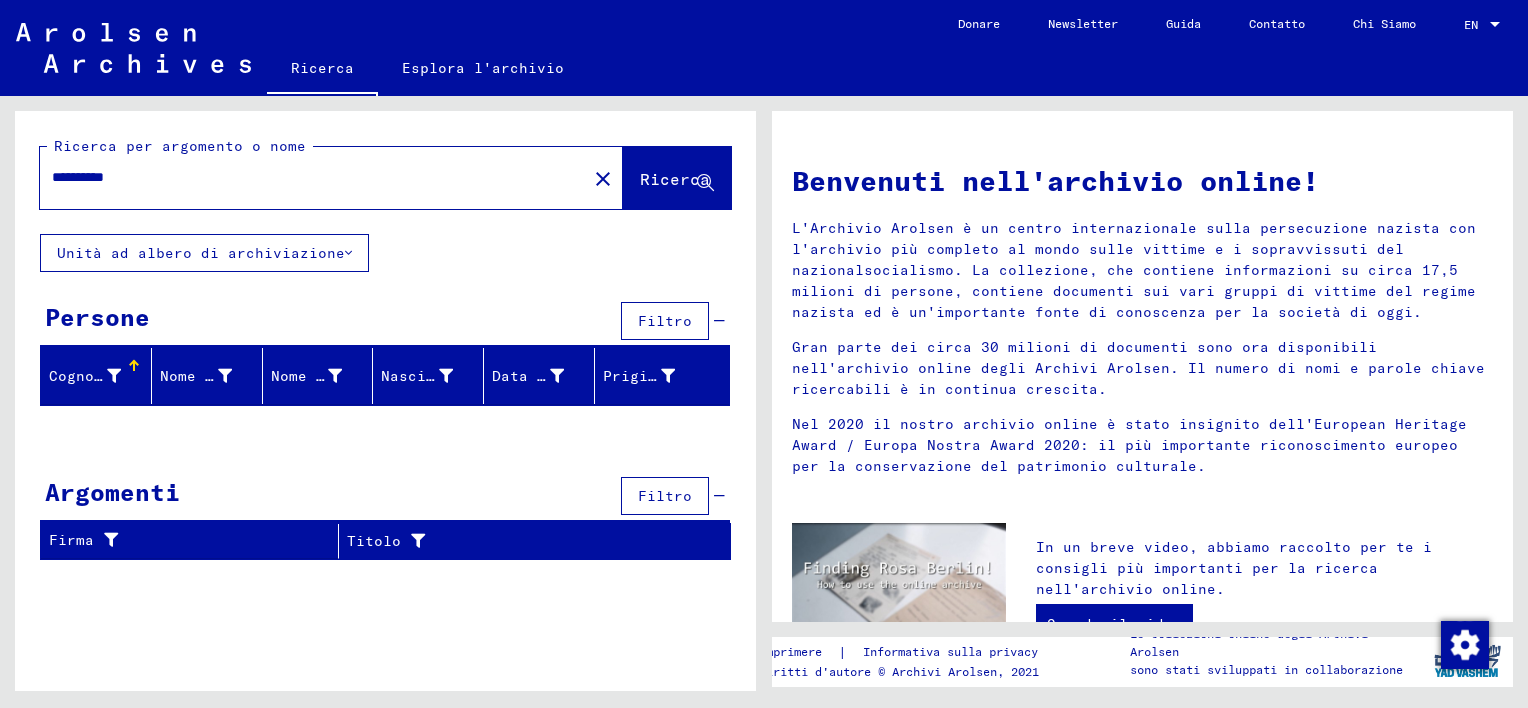 click on "**********" at bounding box center [307, 177] 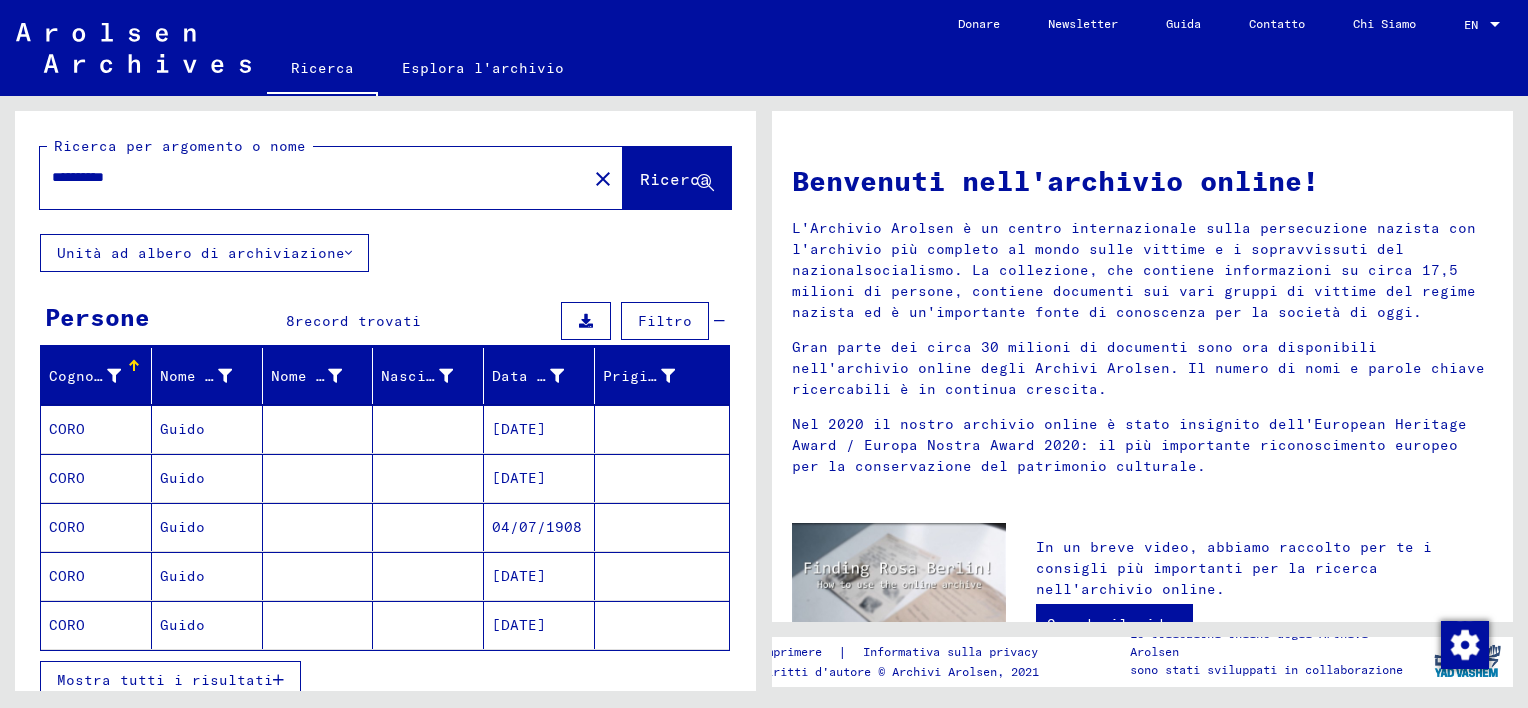 click at bounding box center (428, 478) 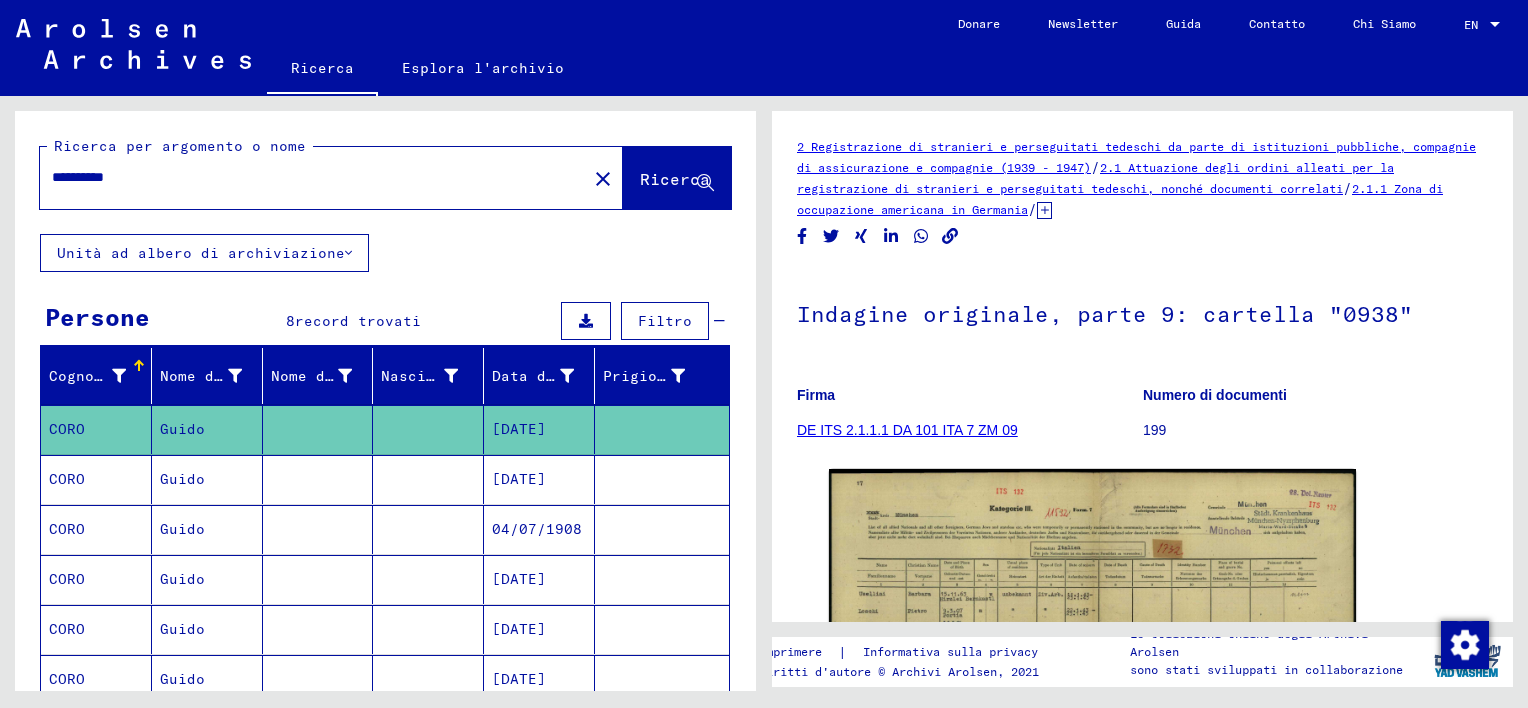 scroll, scrollTop: 0, scrollLeft: 0, axis: both 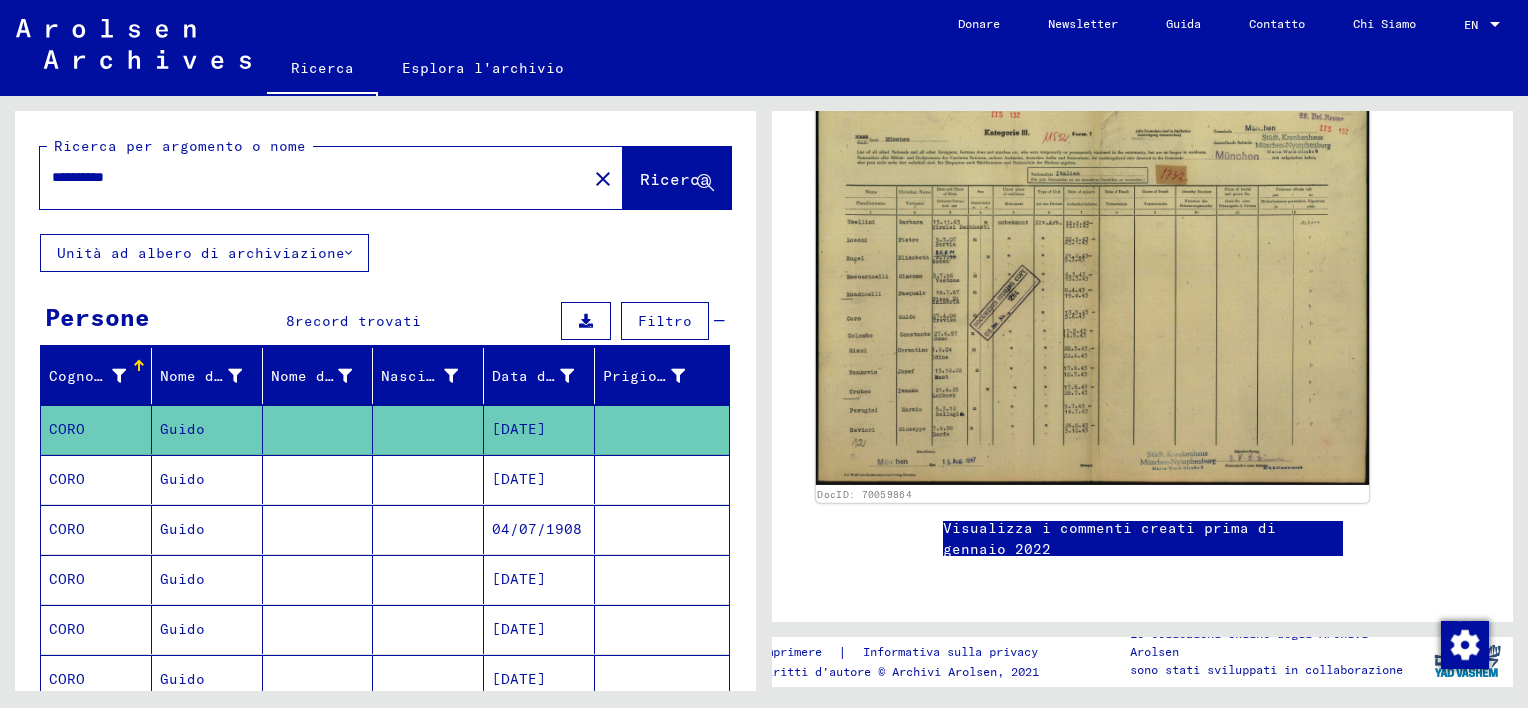 click 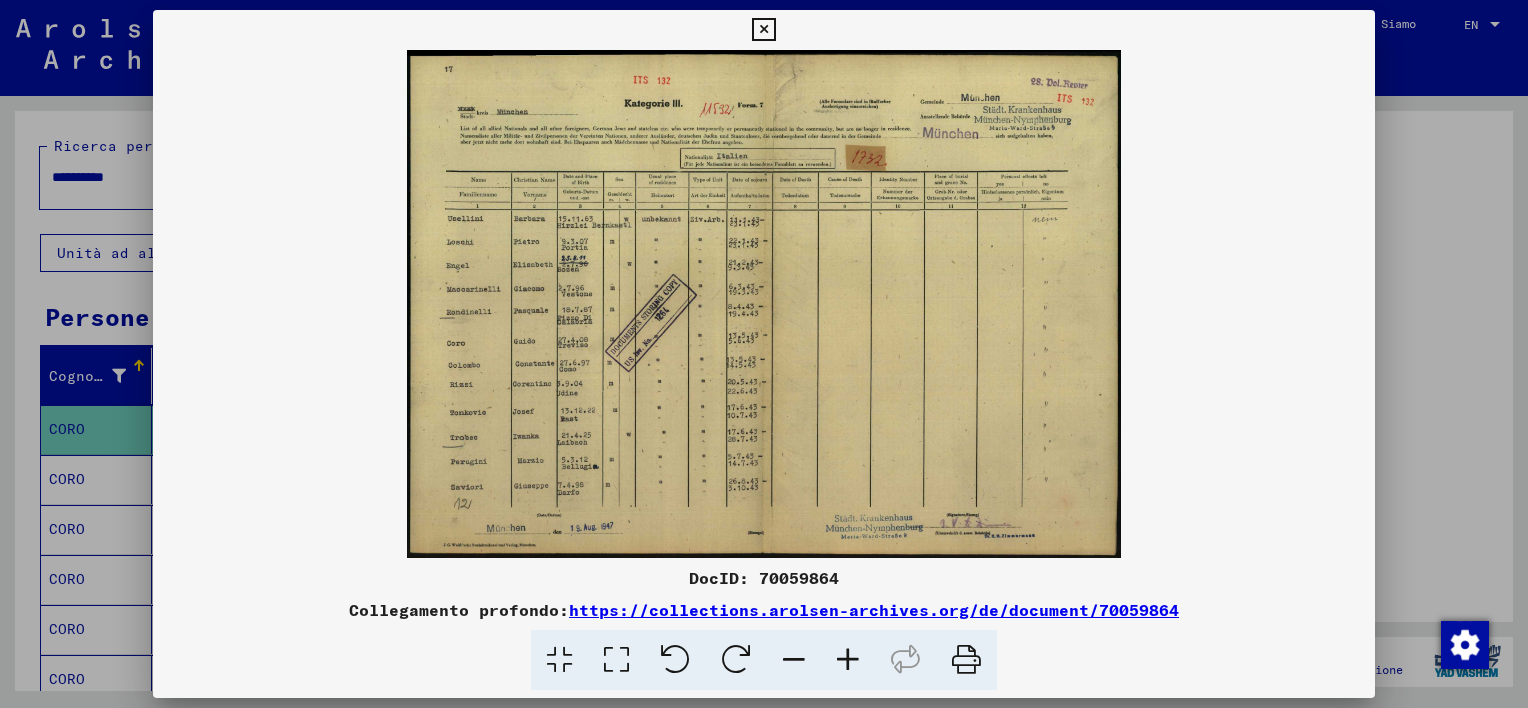 click at bounding box center (848, 660) 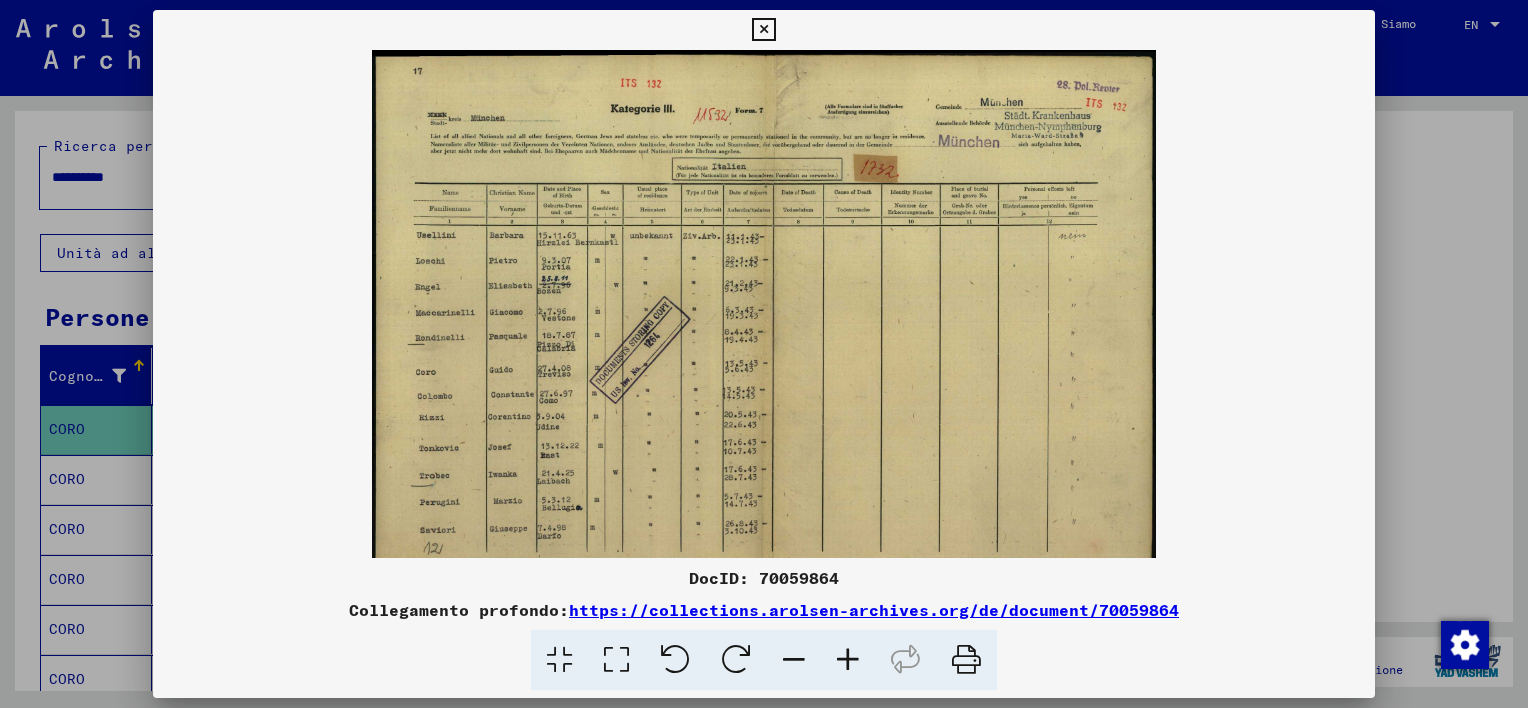 click at bounding box center [848, 660] 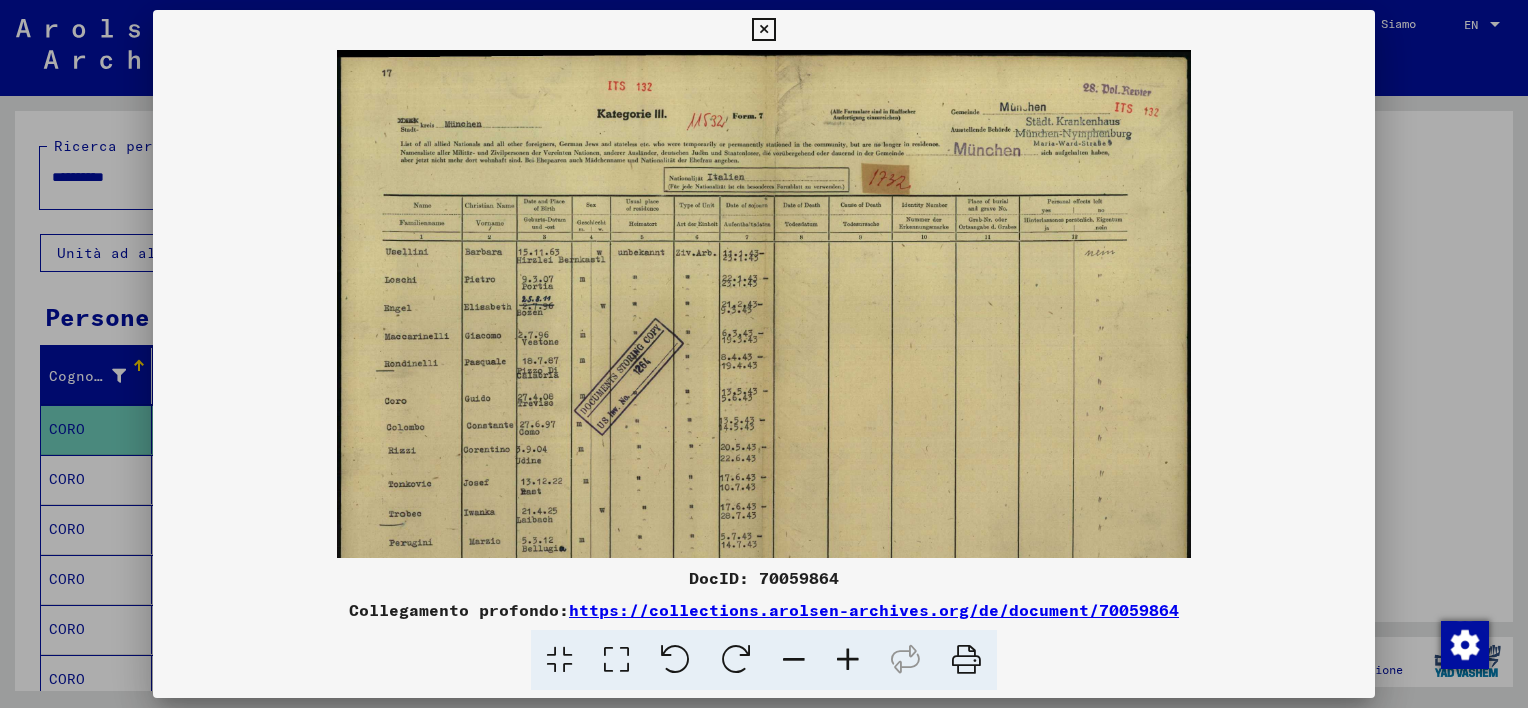 click at bounding box center [848, 660] 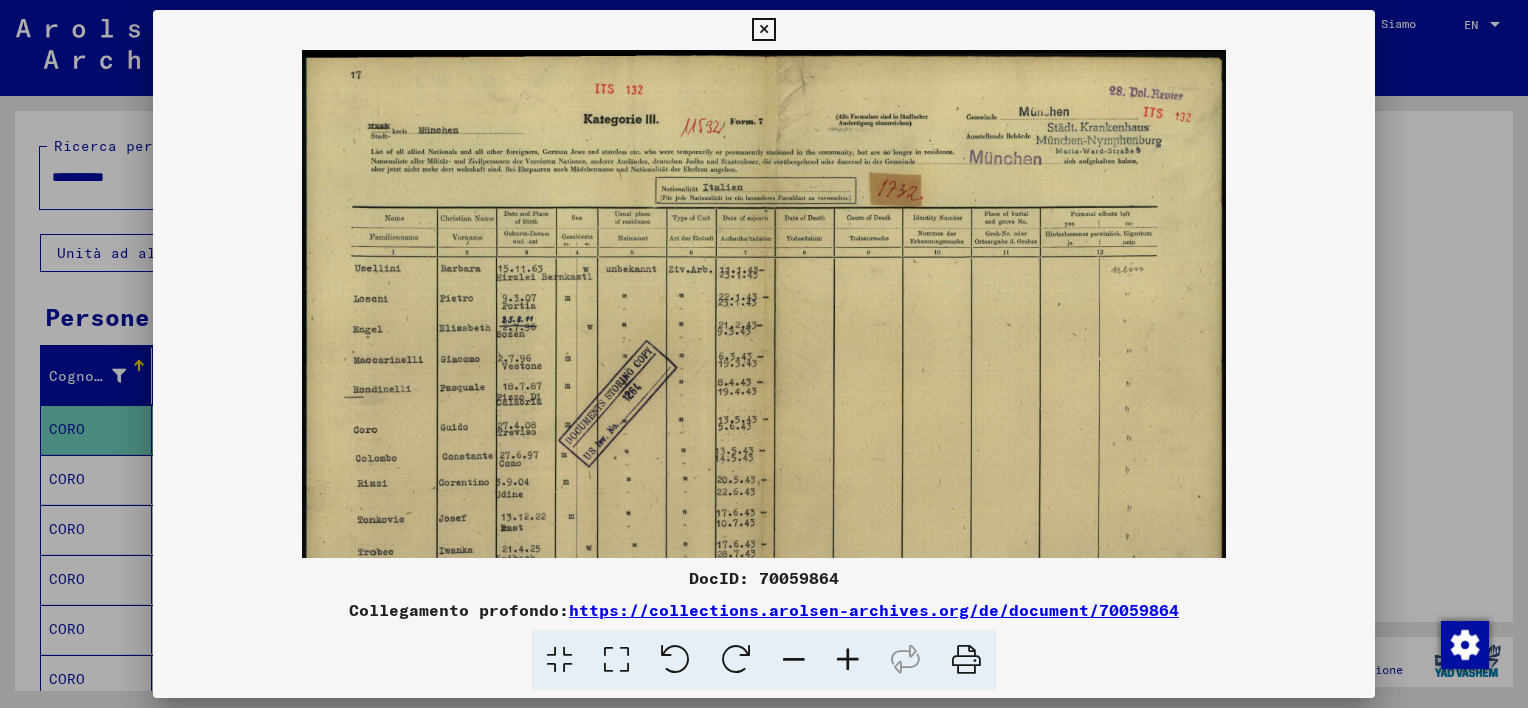 click at bounding box center [848, 660] 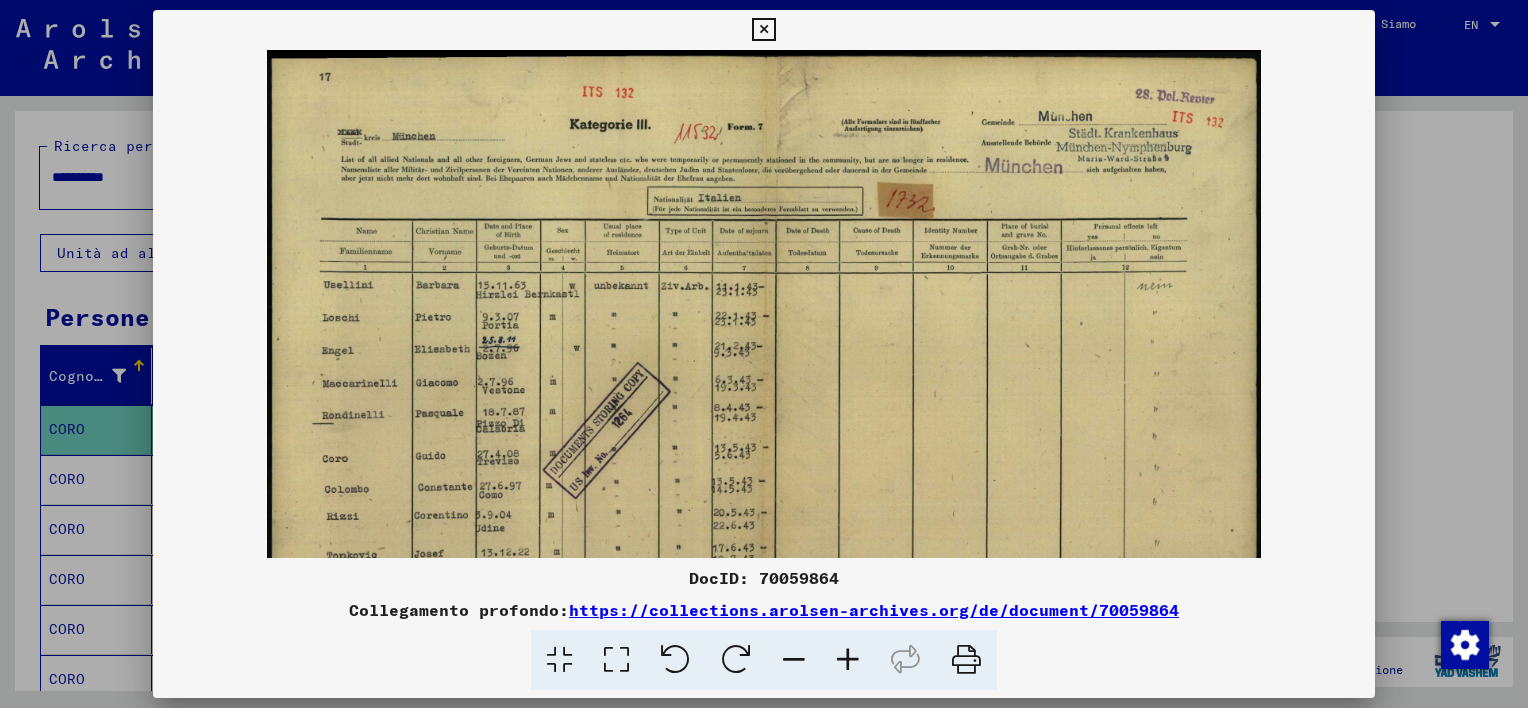 click at bounding box center (848, 660) 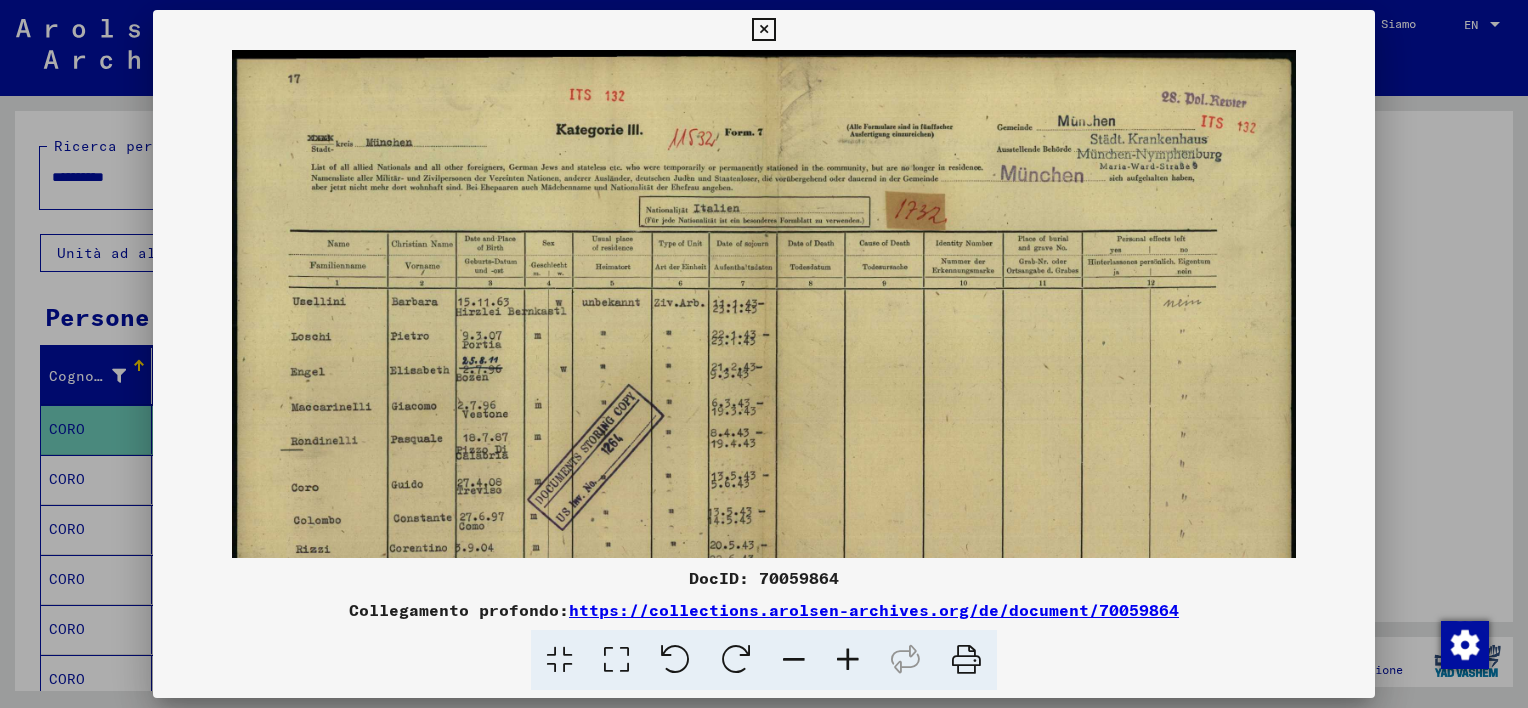 click at bounding box center (848, 660) 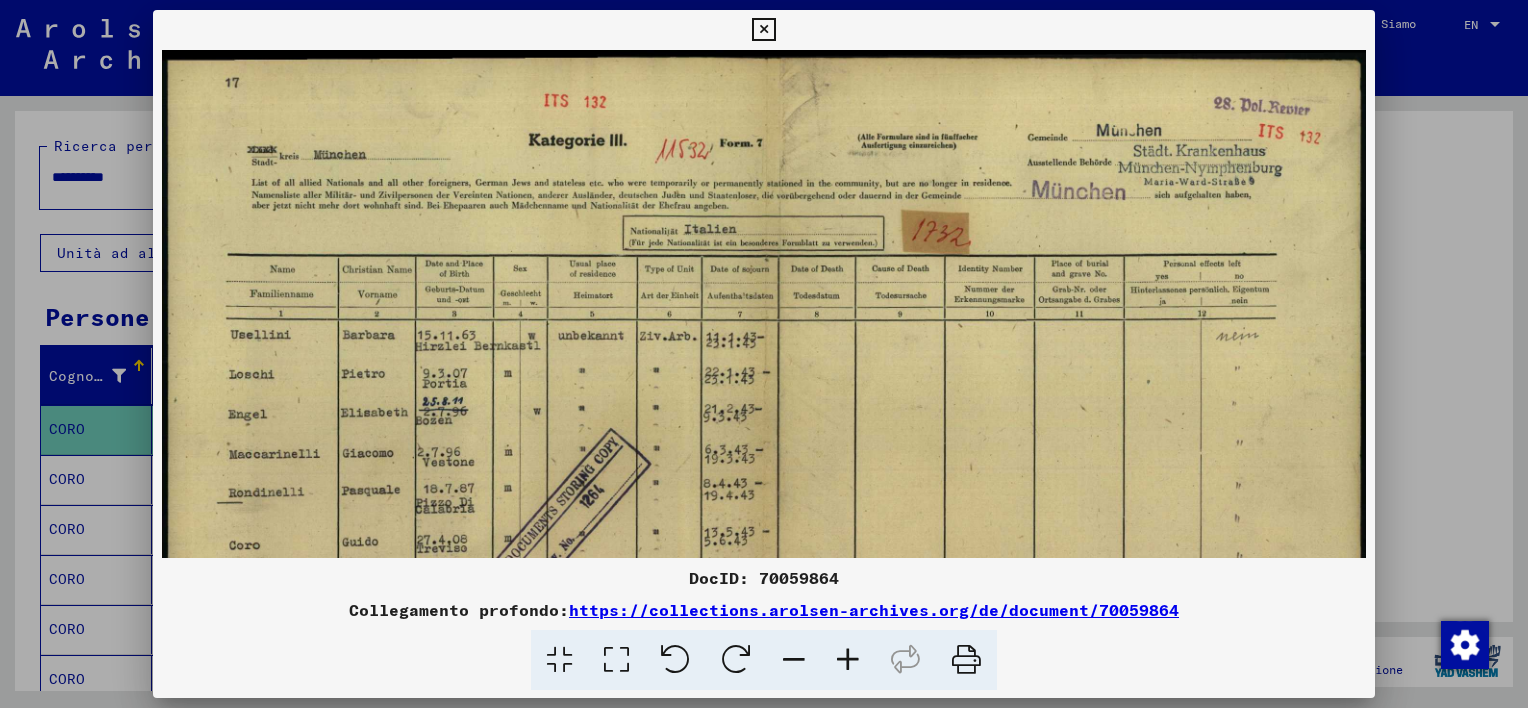 click at bounding box center [848, 660] 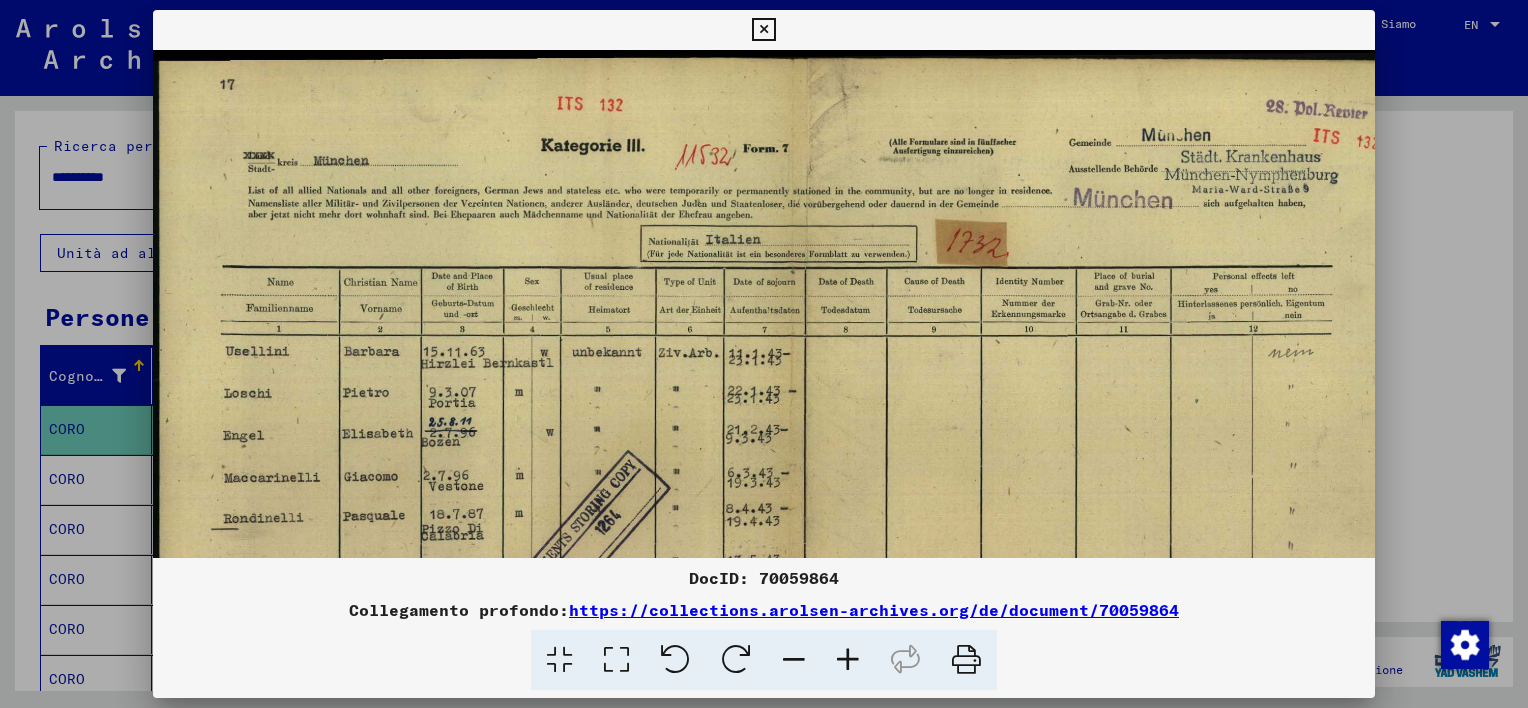 click at bounding box center (848, 660) 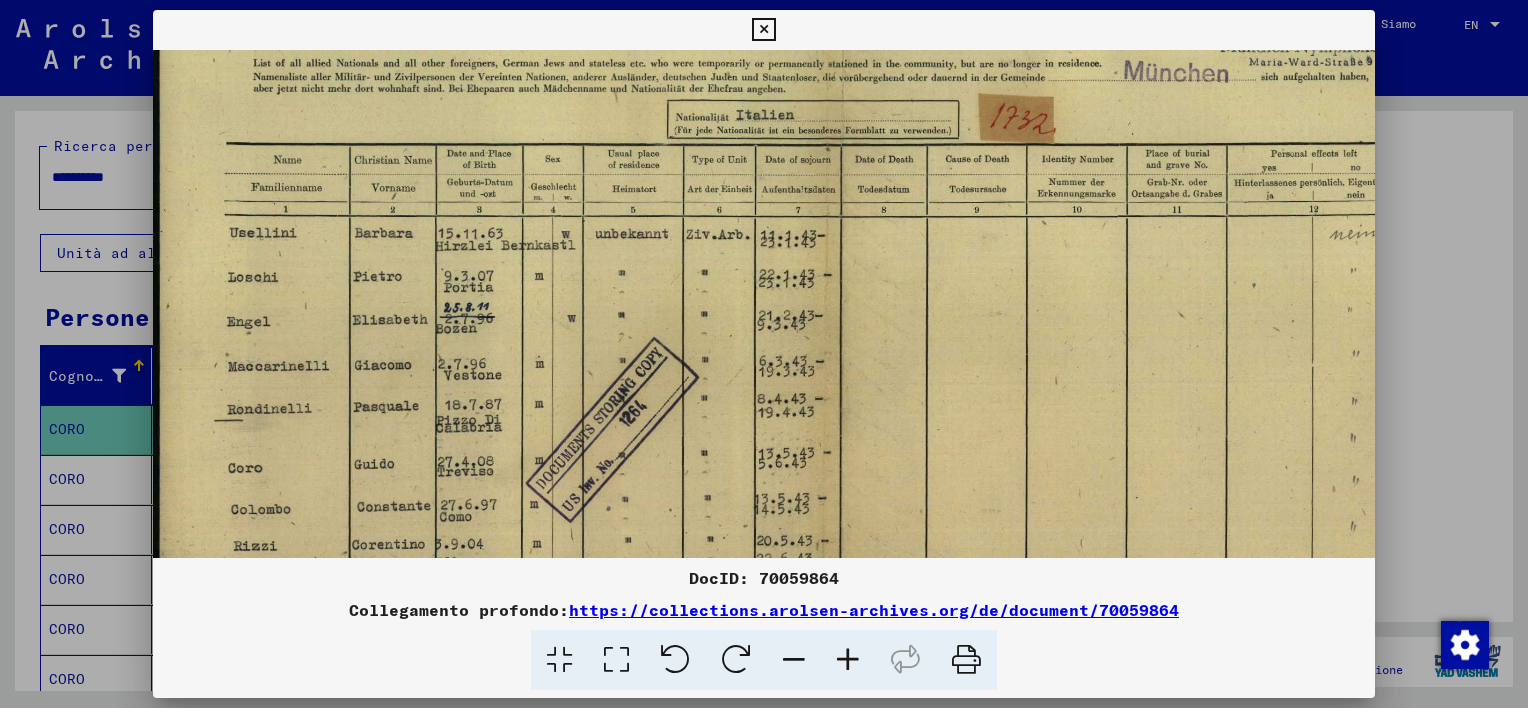 scroll, scrollTop: 148, scrollLeft: 0, axis: vertical 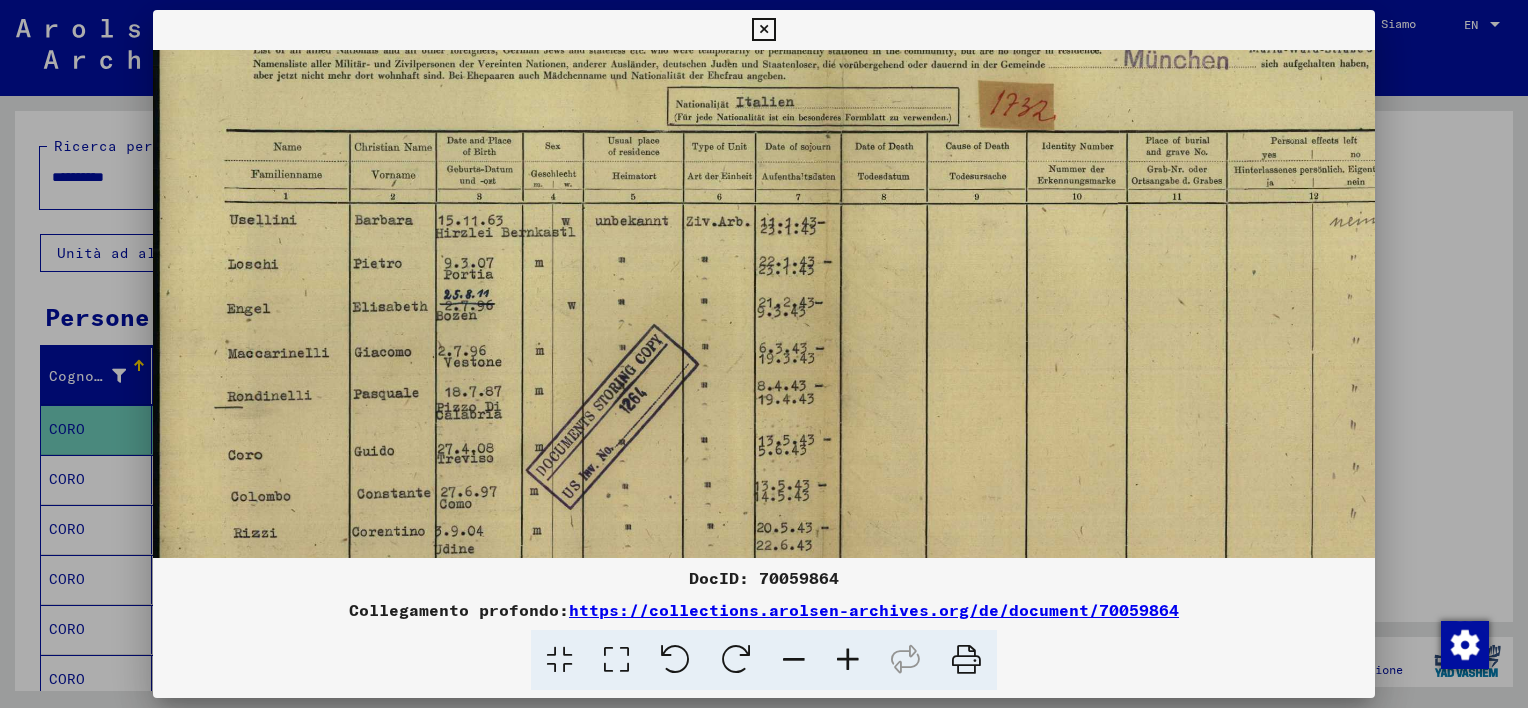 drag, startPoint x: 666, startPoint y: 471, endPoint x: 723, endPoint y: 332, distance: 150.23315 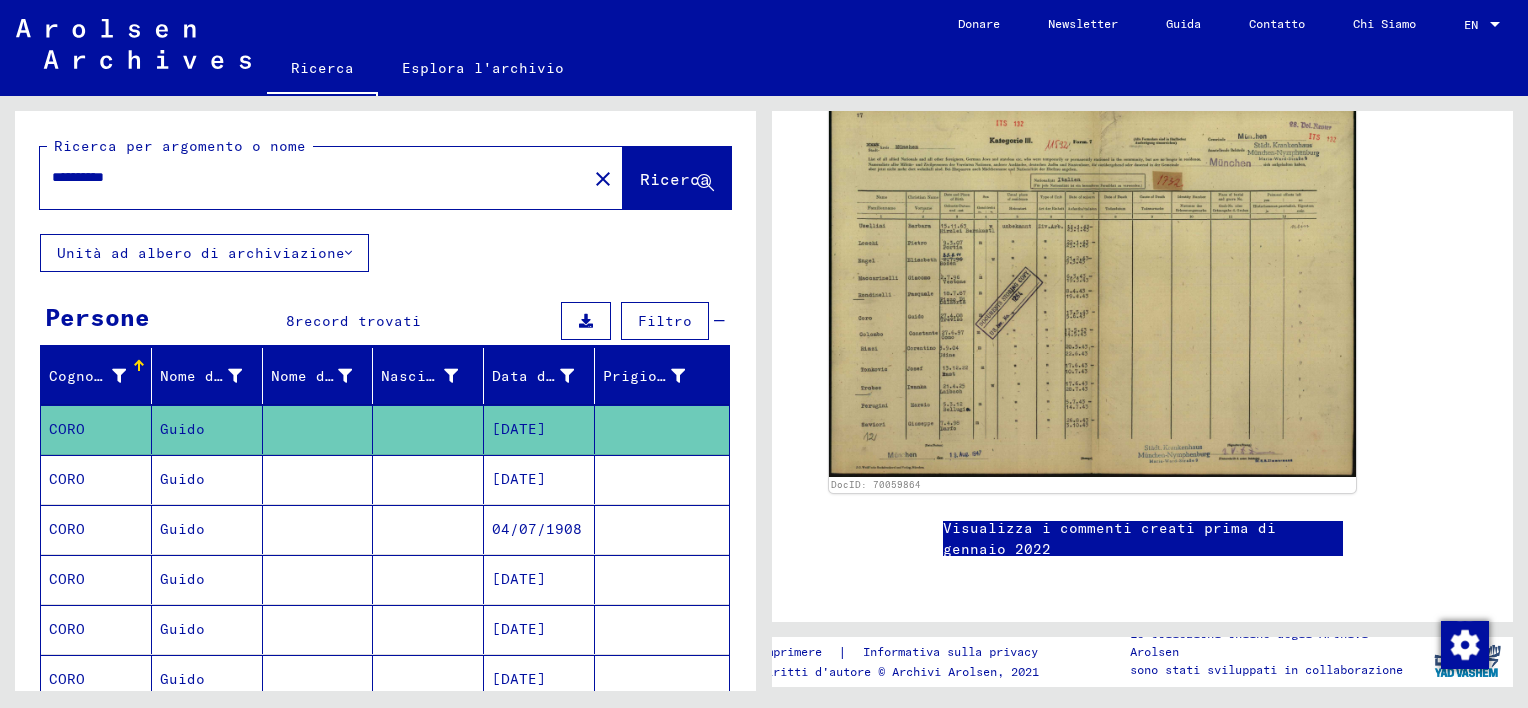 click at bounding box center (318, 579) 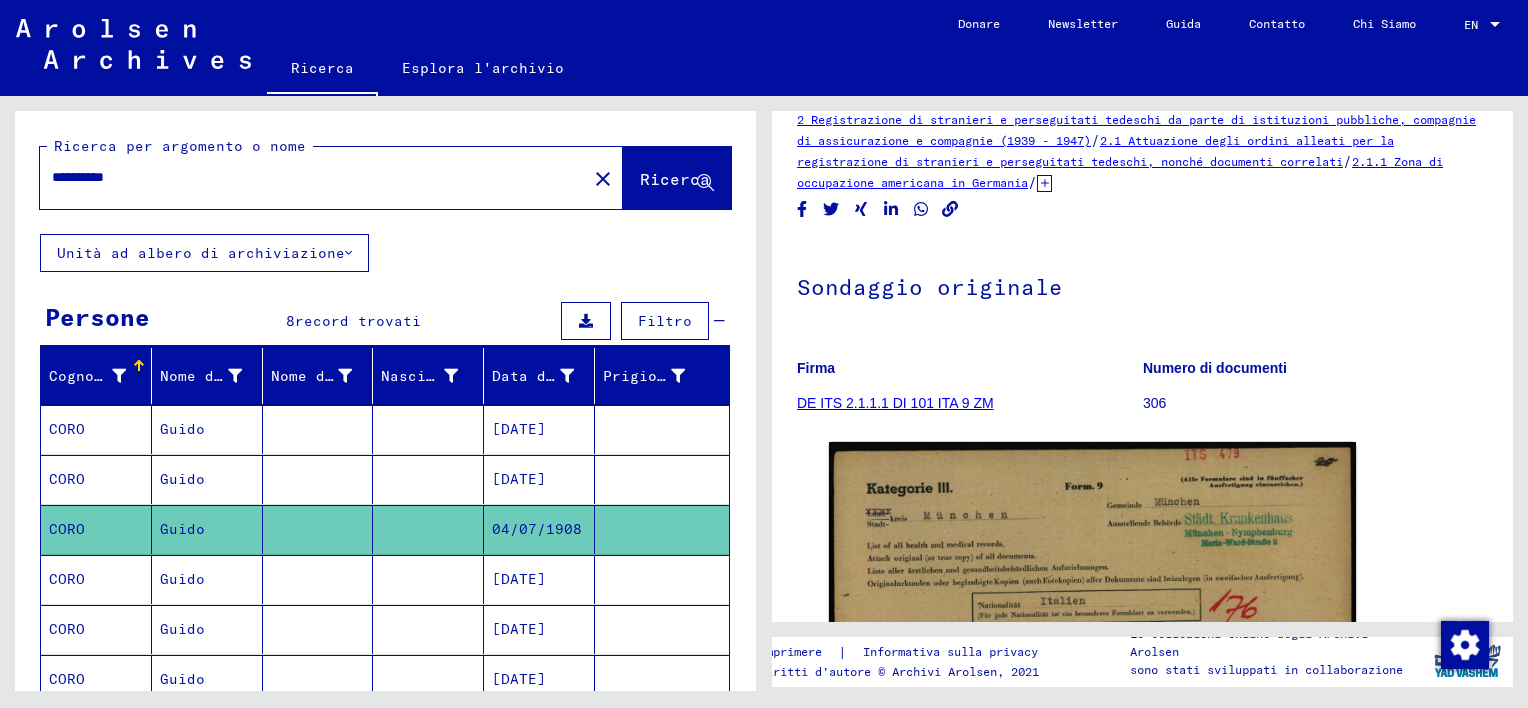 scroll, scrollTop: 125, scrollLeft: 0, axis: vertical 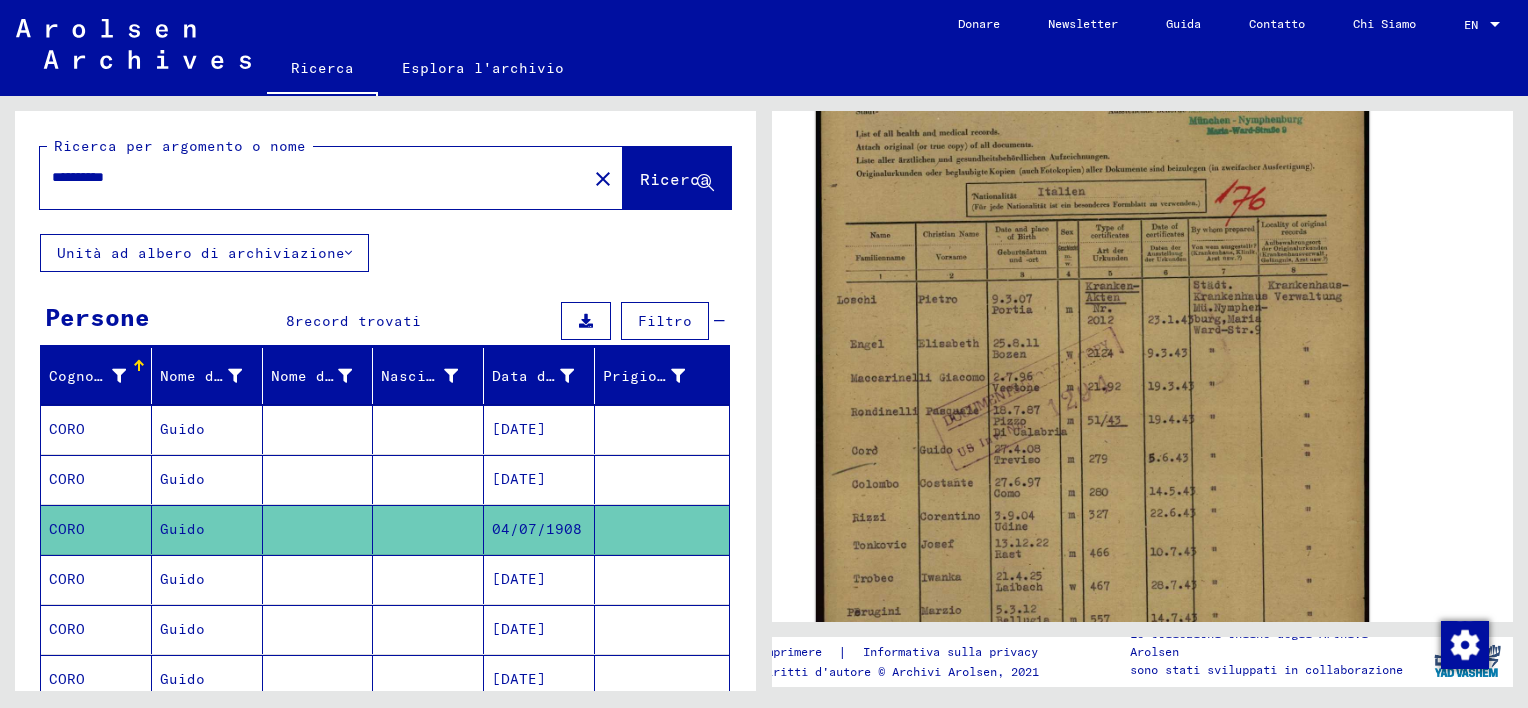 click 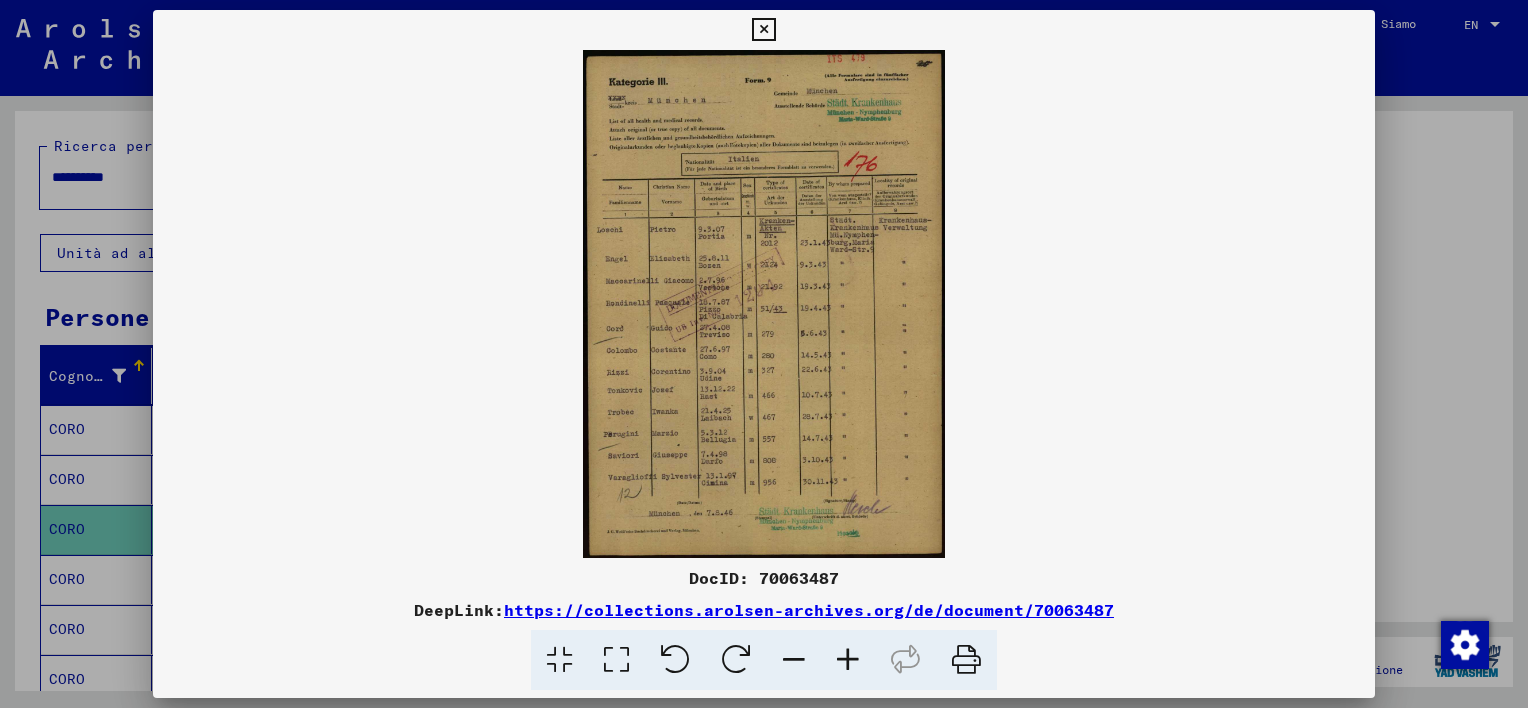 click at bounding box center [848, 660] 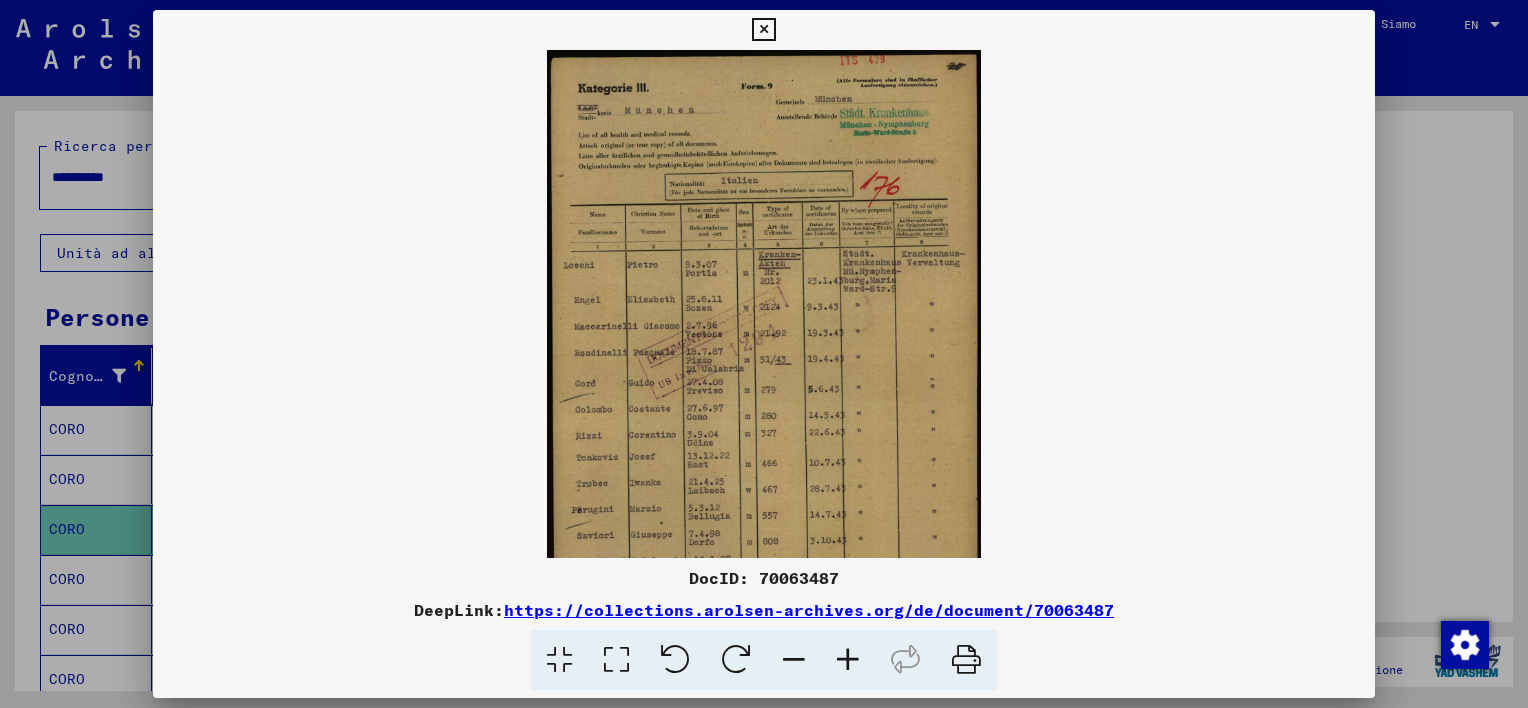 click at bounding box center [848, 660] 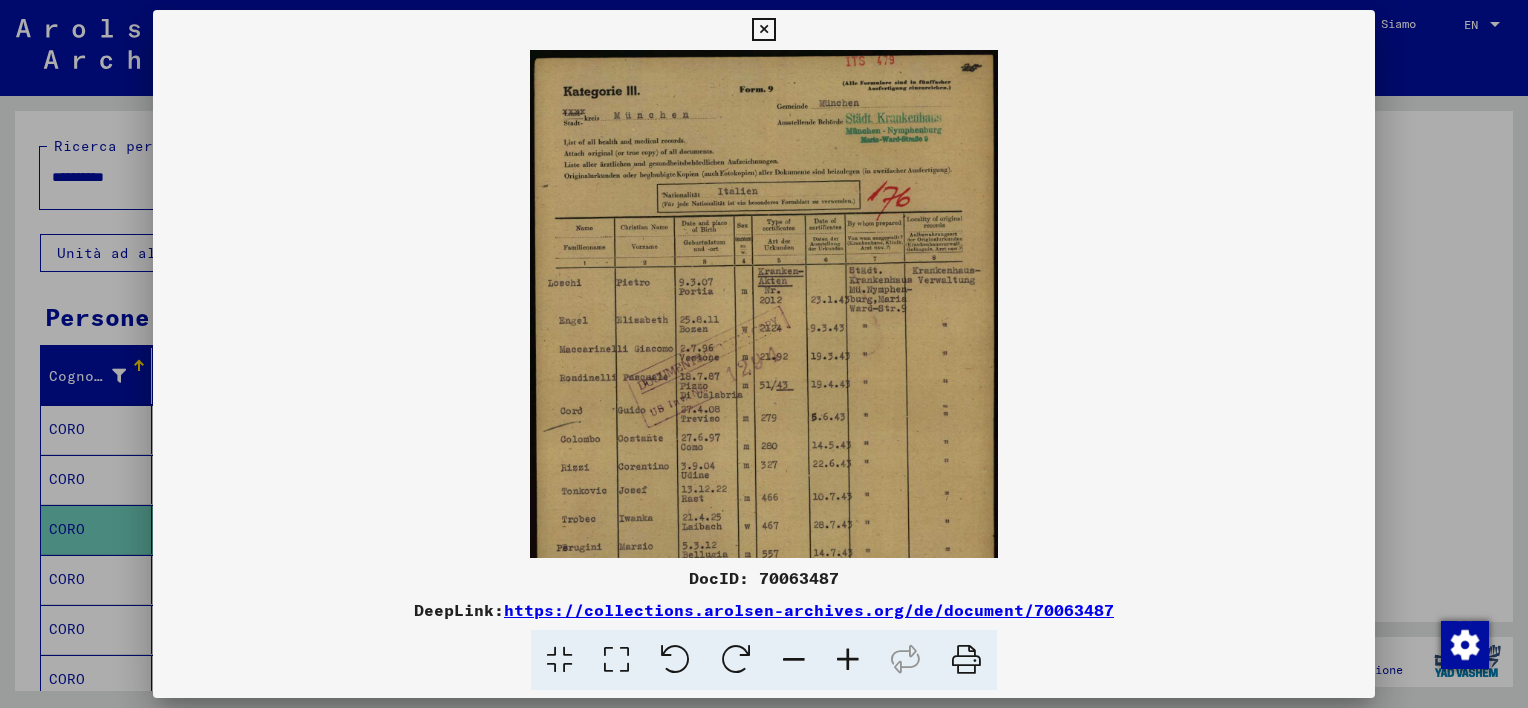 click at bounding box center [848, 660] 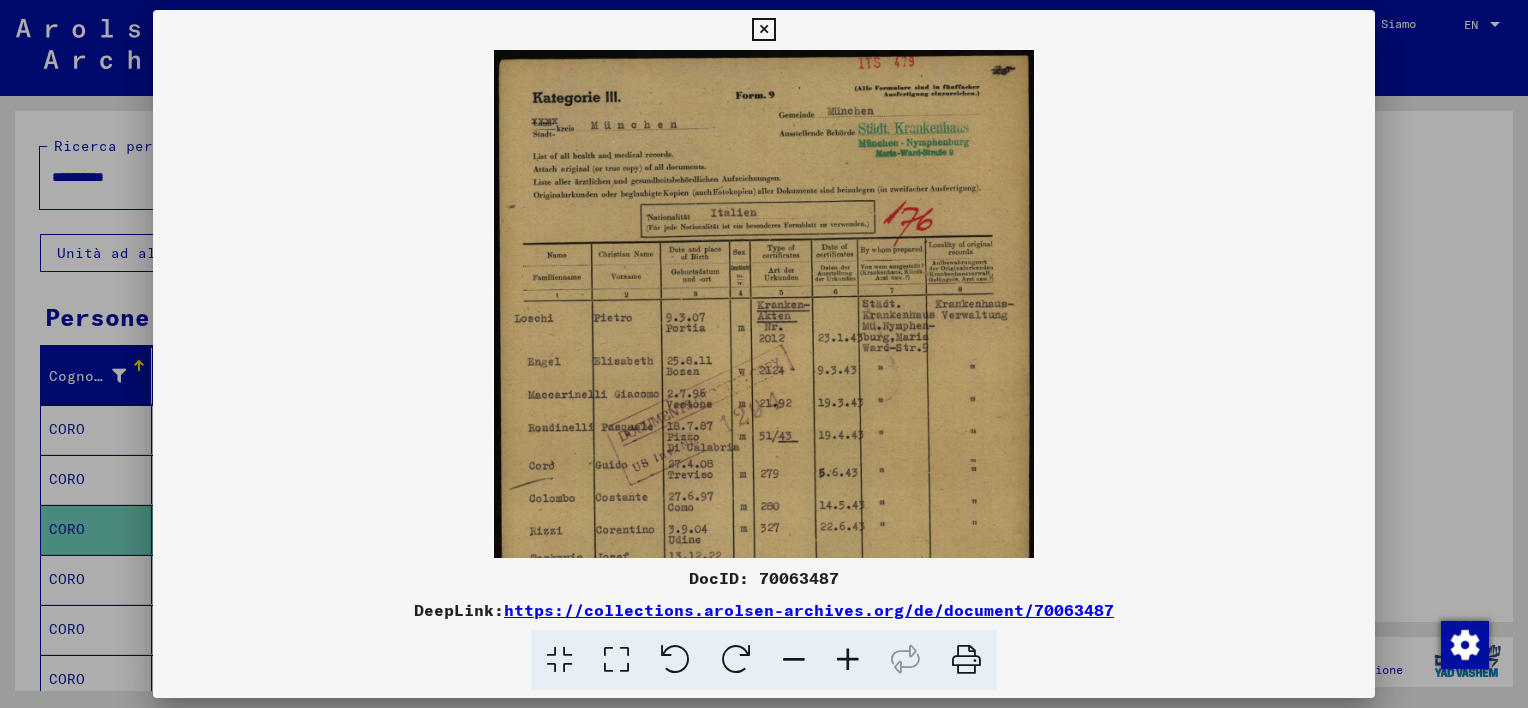 click at bounding box center (848, 660) 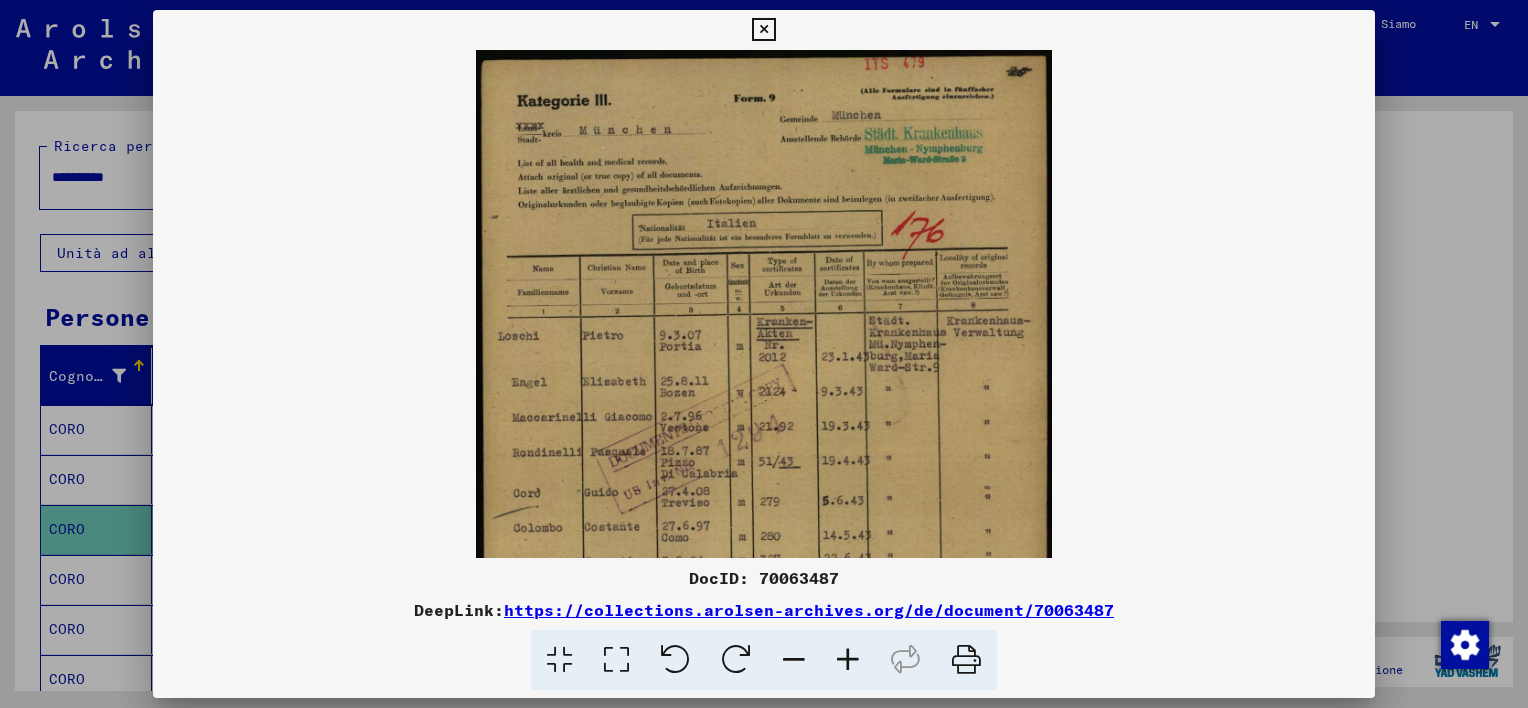 click at bounding box center (848, 660) 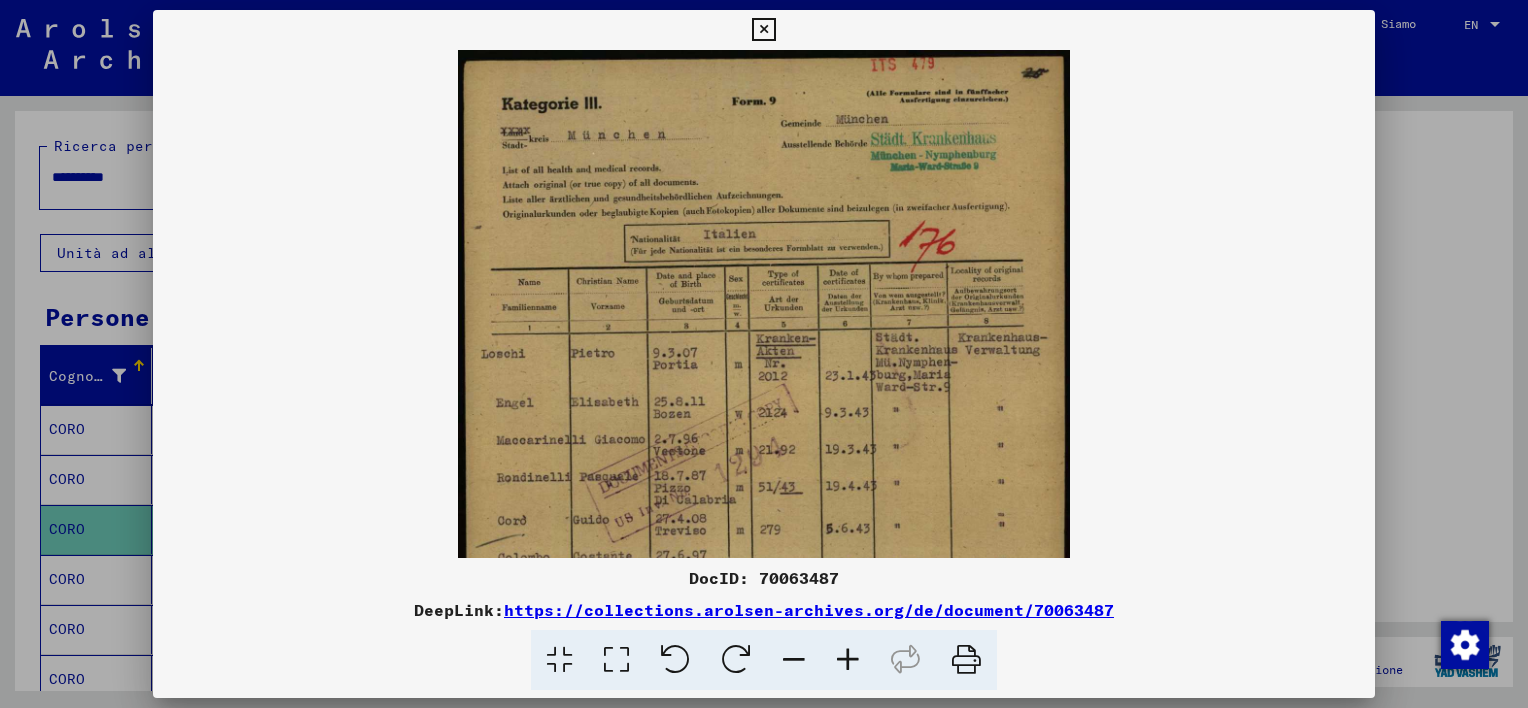 click at bounding box center (848, 660) 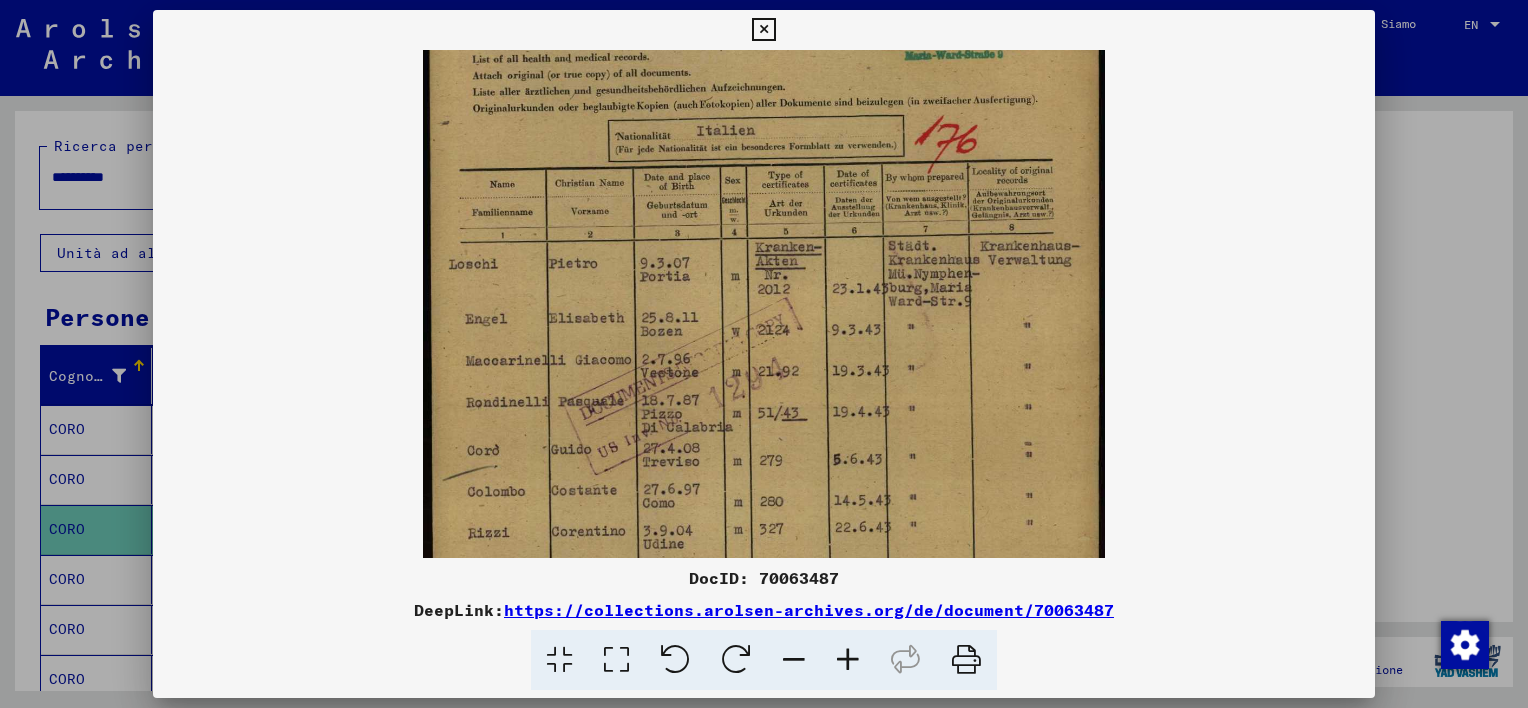 scroll, scrollTop: 126, scrollLeft: 0, axis: vertical 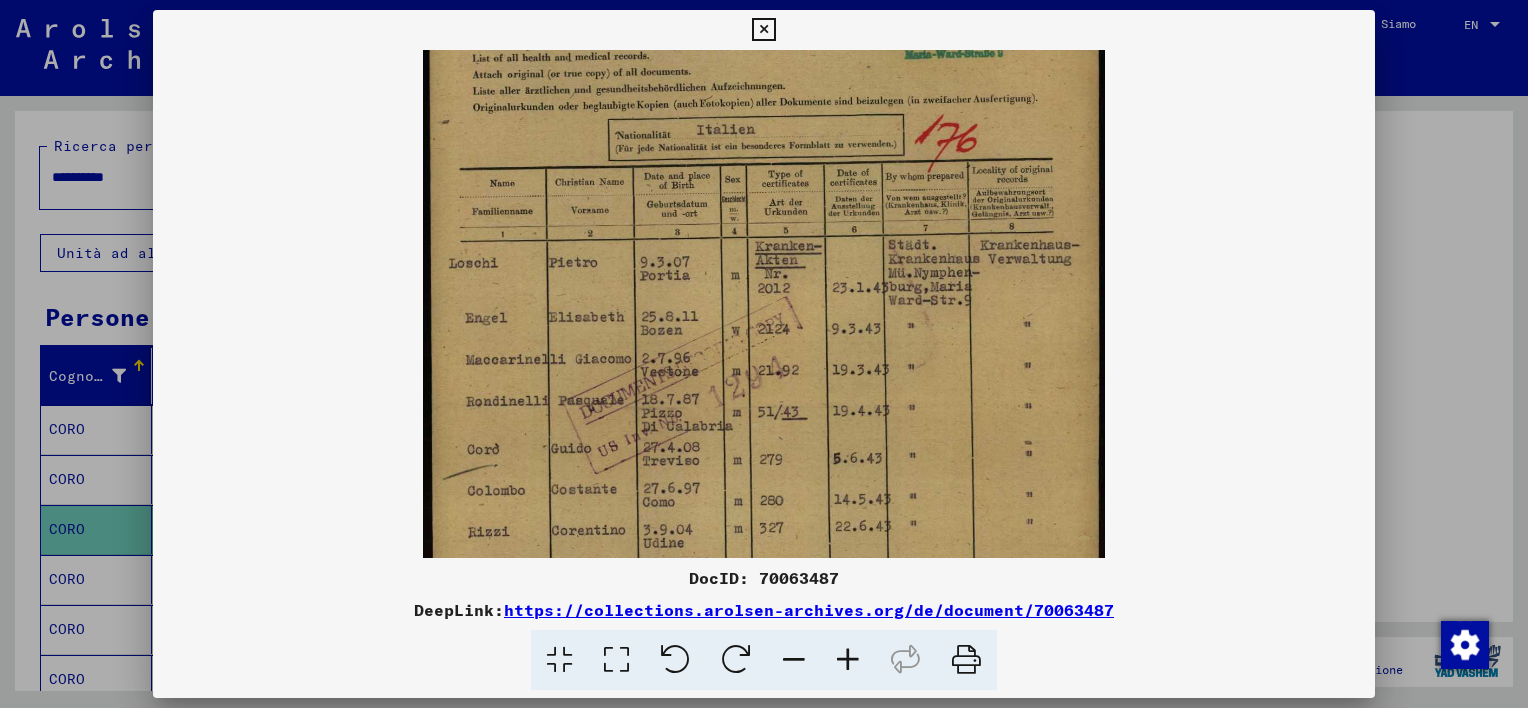 drag, startPoint x: 814, startPoint y: 504, endPoint x: 808, endPoint y: 381, distance: 123.146255 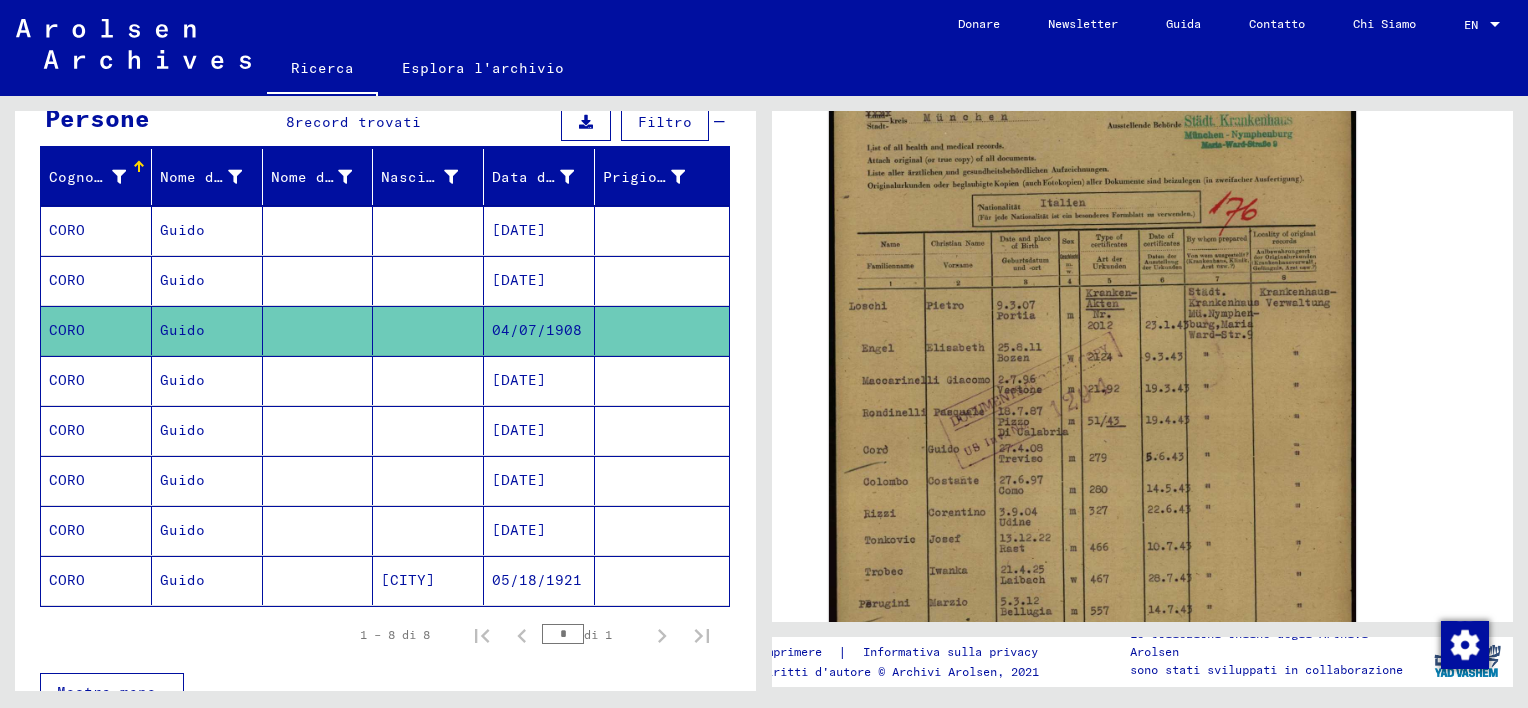 scroll, scrollTop: 300, scrollLeft: 0, axis: vertical 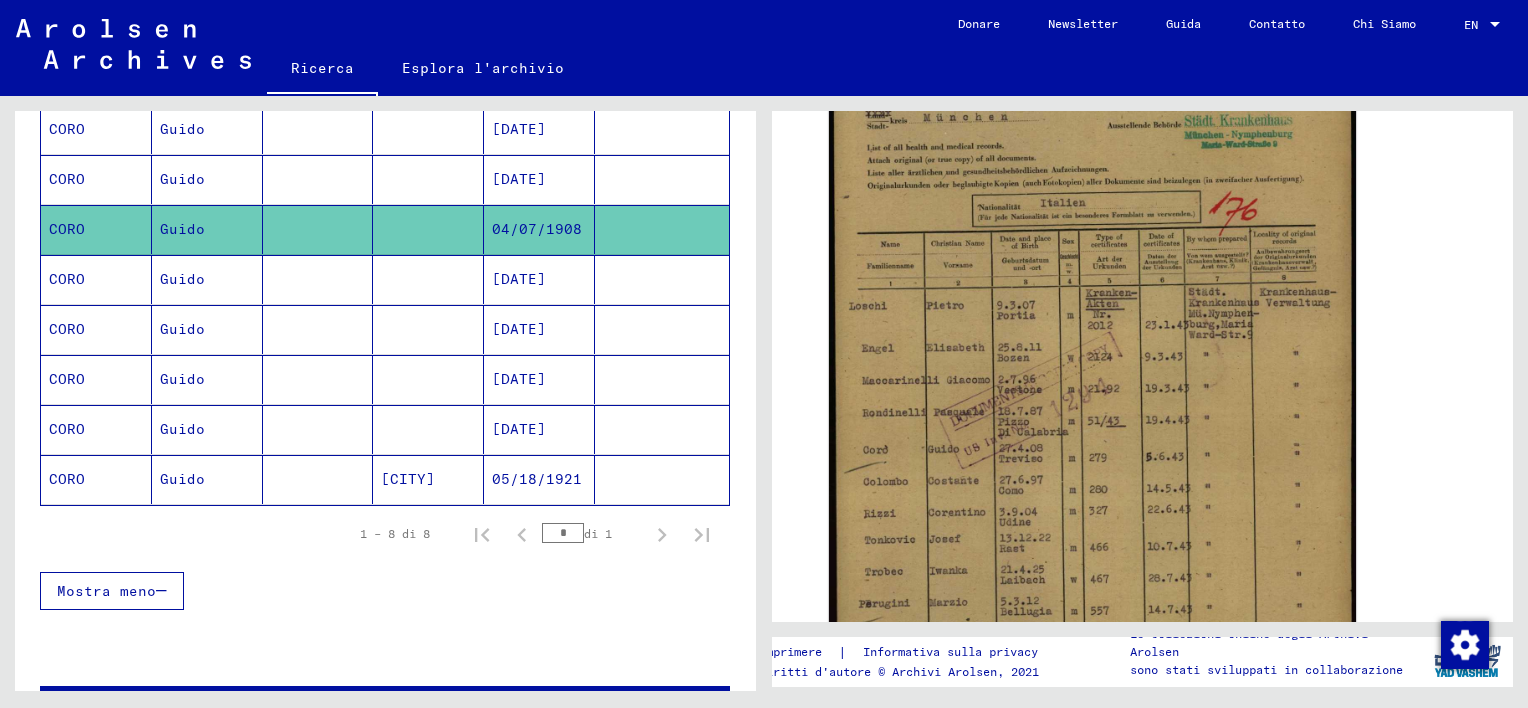 click 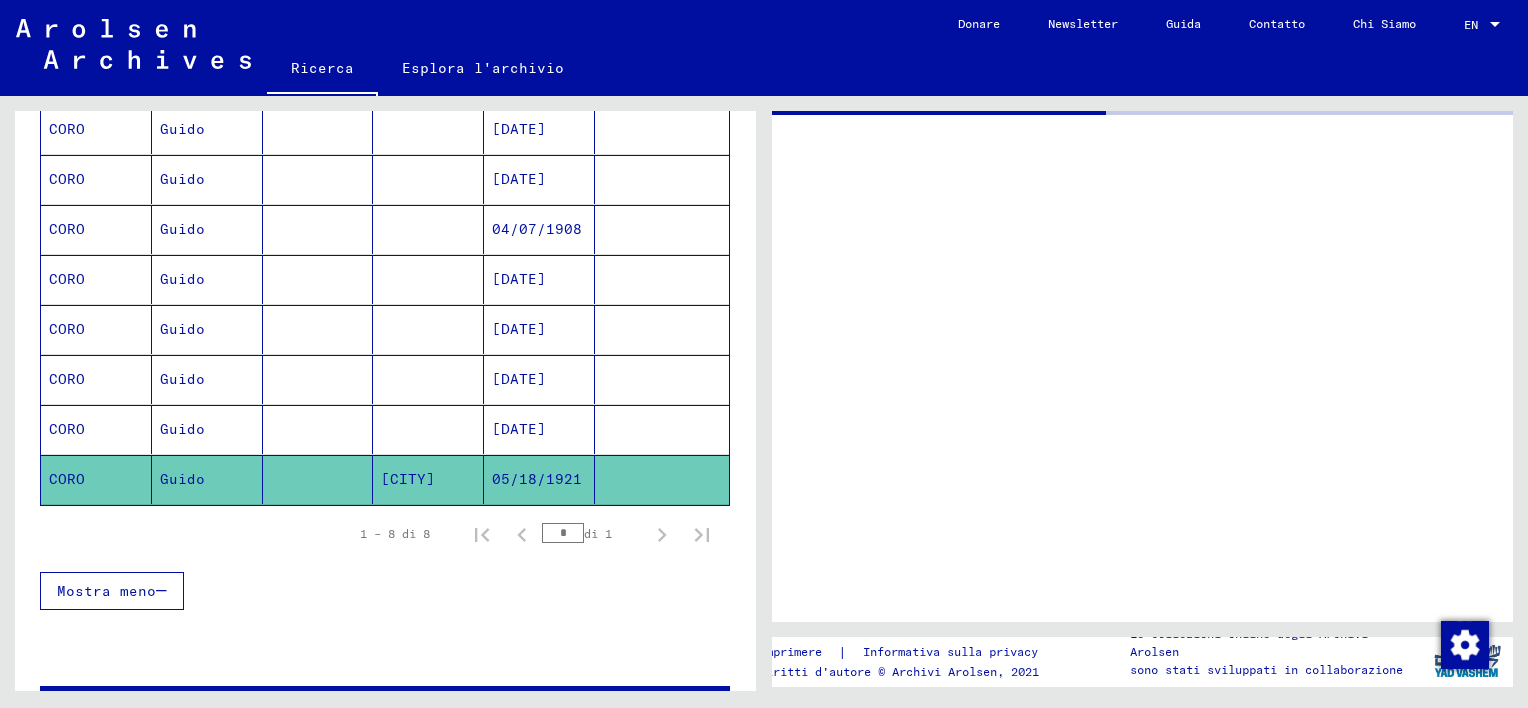scroll, scrollTop: 0, scrollLeft: 0, axis: both 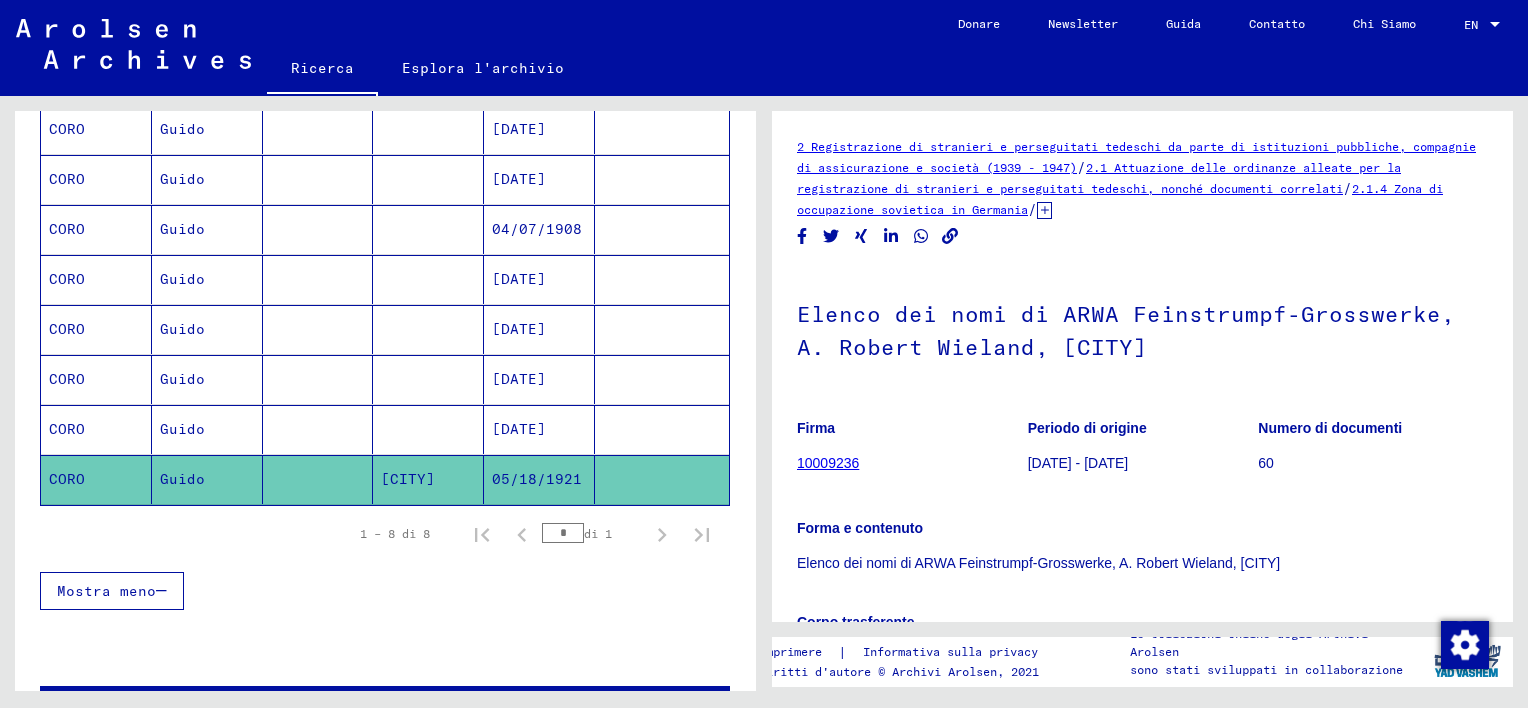 click 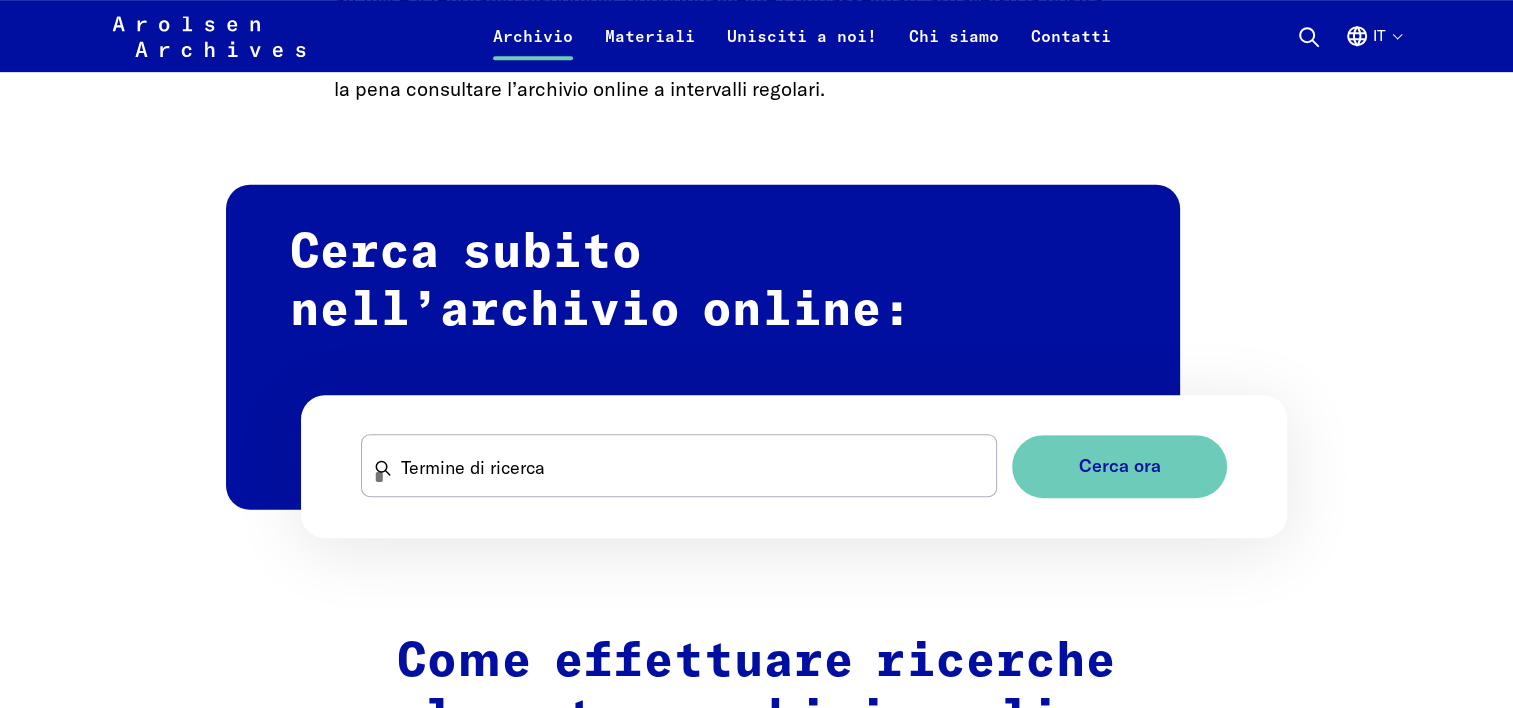 scroll, scrollTop: 1100, scrollLeft: 0, axis: vertical 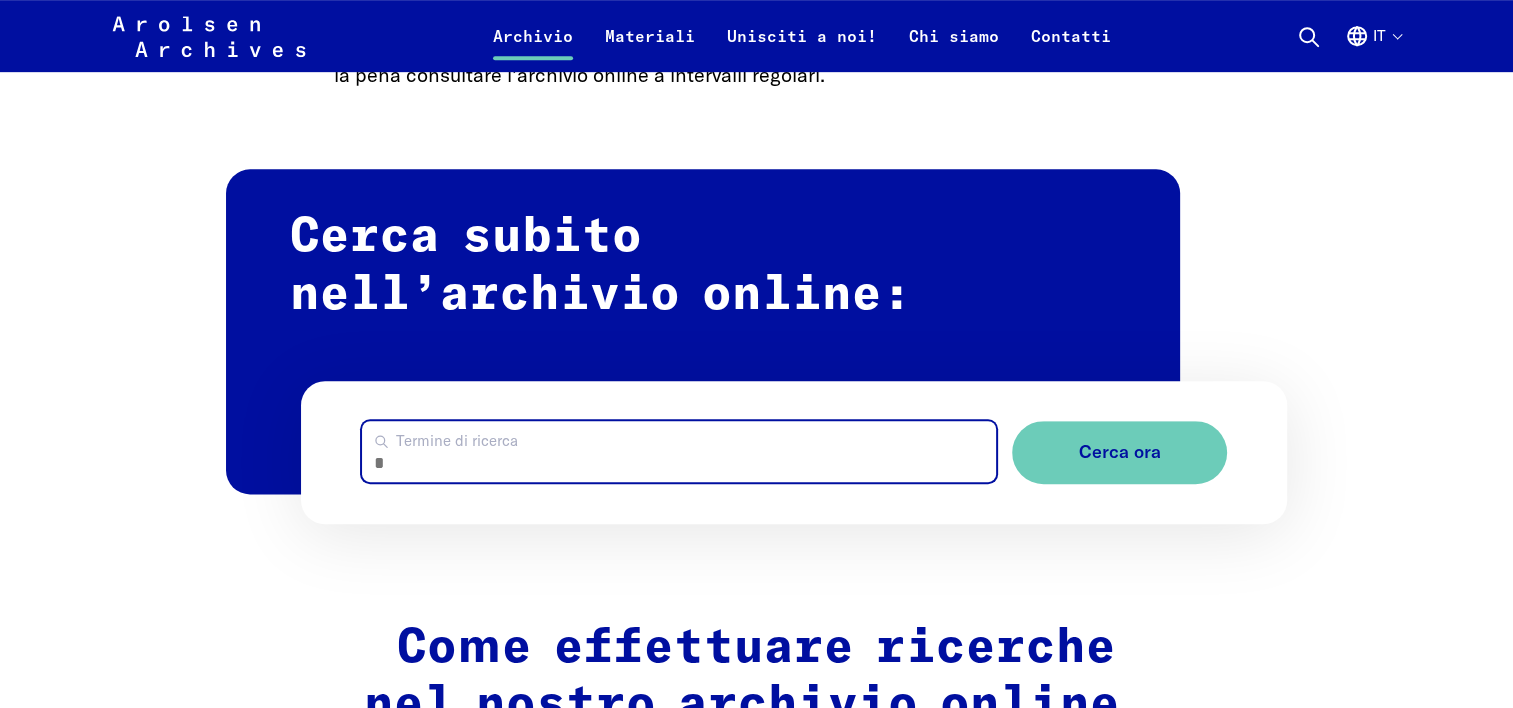 click on "Termine di ricerca" at bounding box center [679, 451] 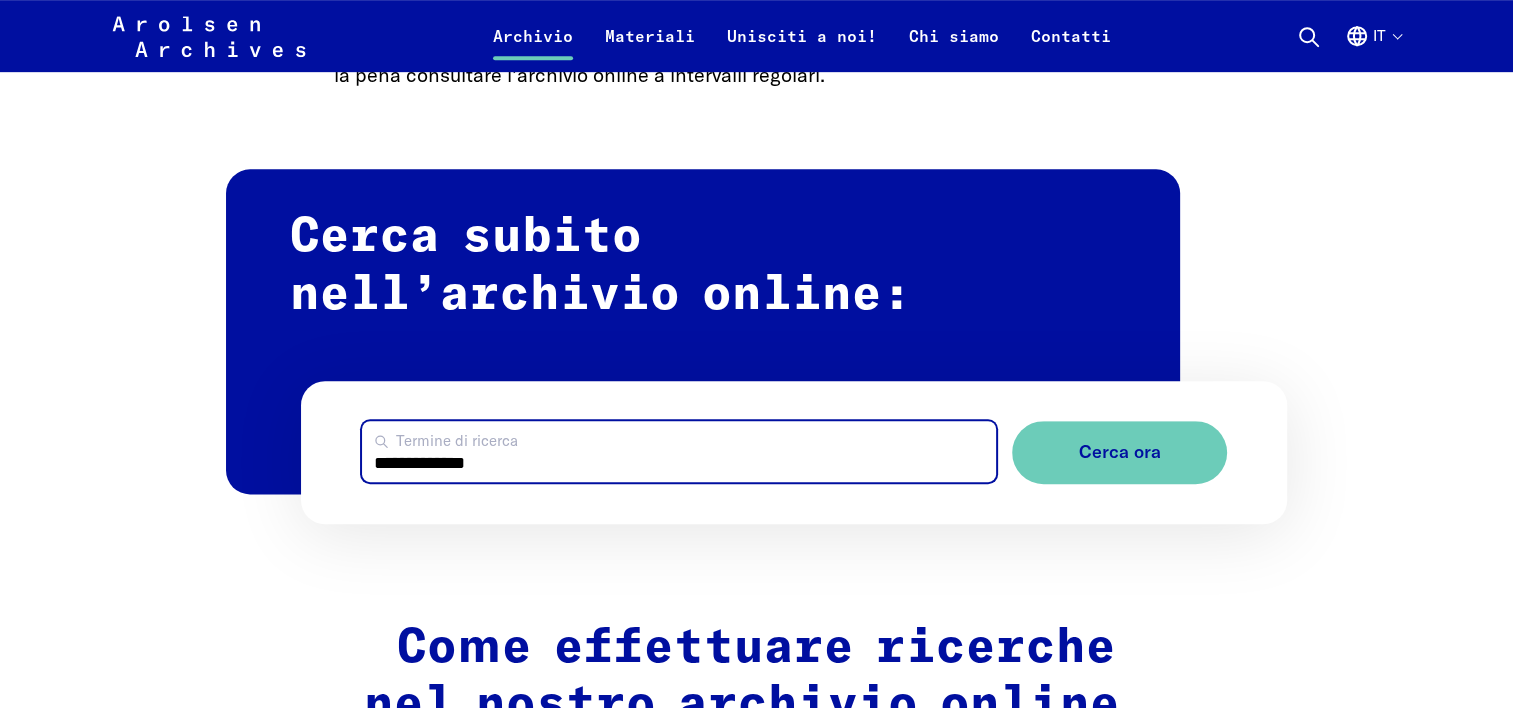 type on "**********" 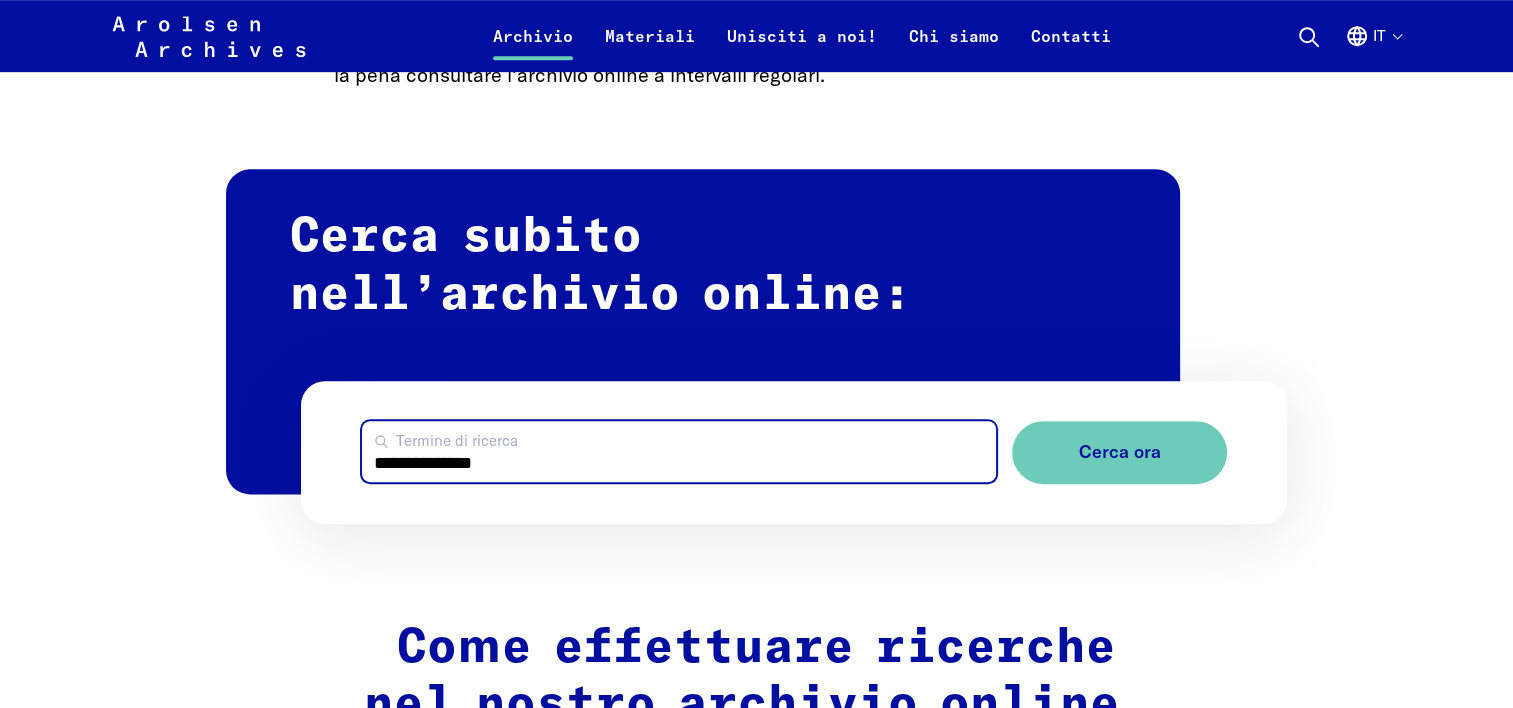 click on "Cerca ora" at bounding box center [1119, 452] 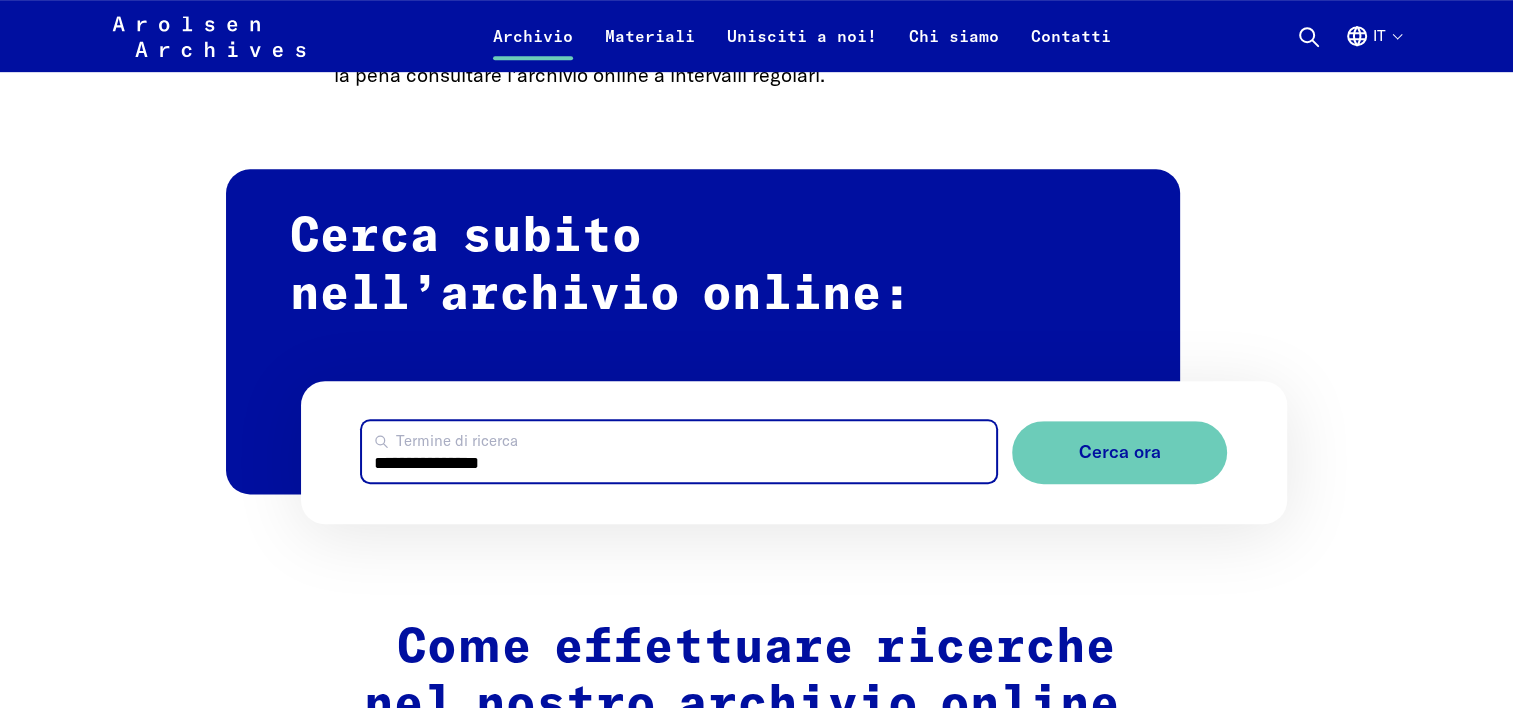 type on "**********" 